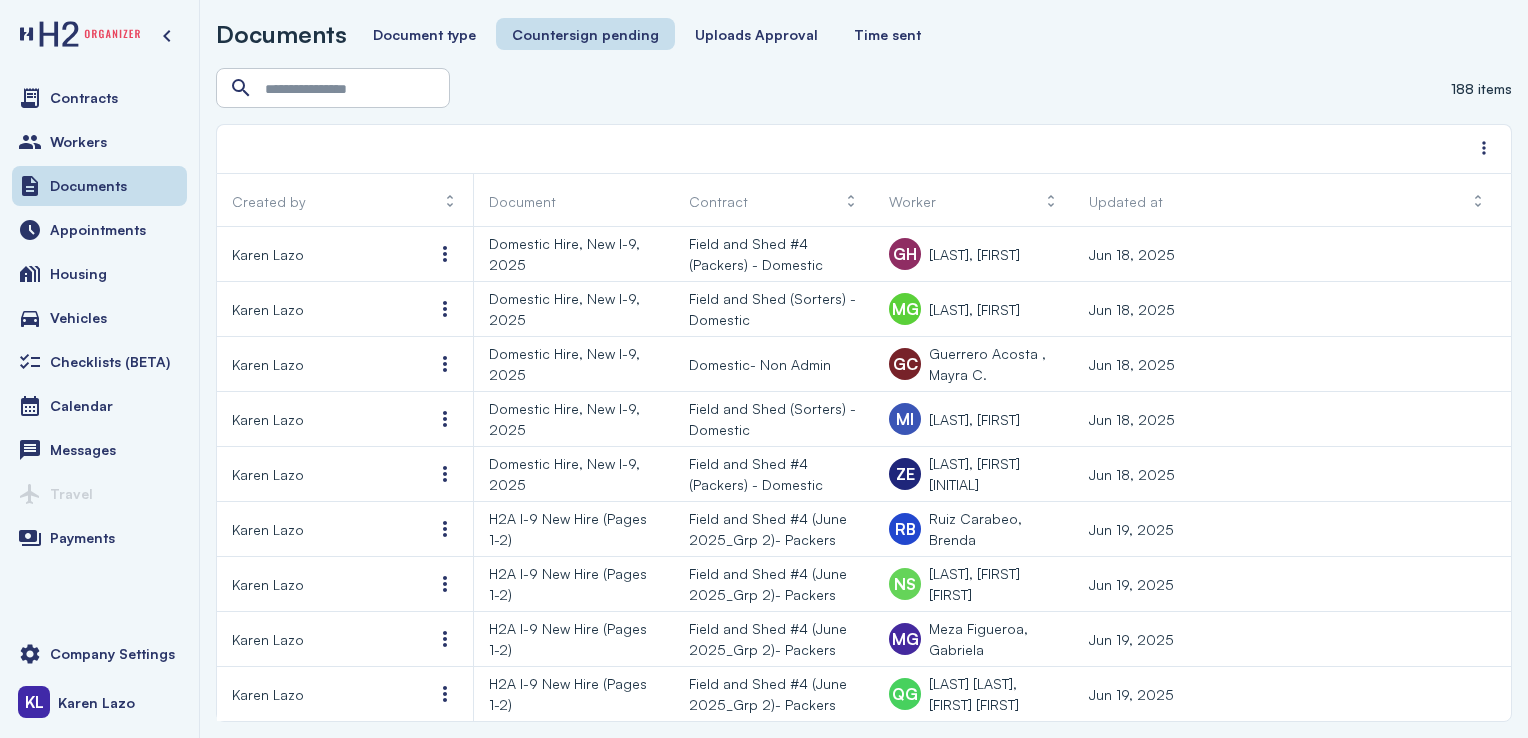 scroll, scrollTop: 0, scrollLeft: 0, axis: both 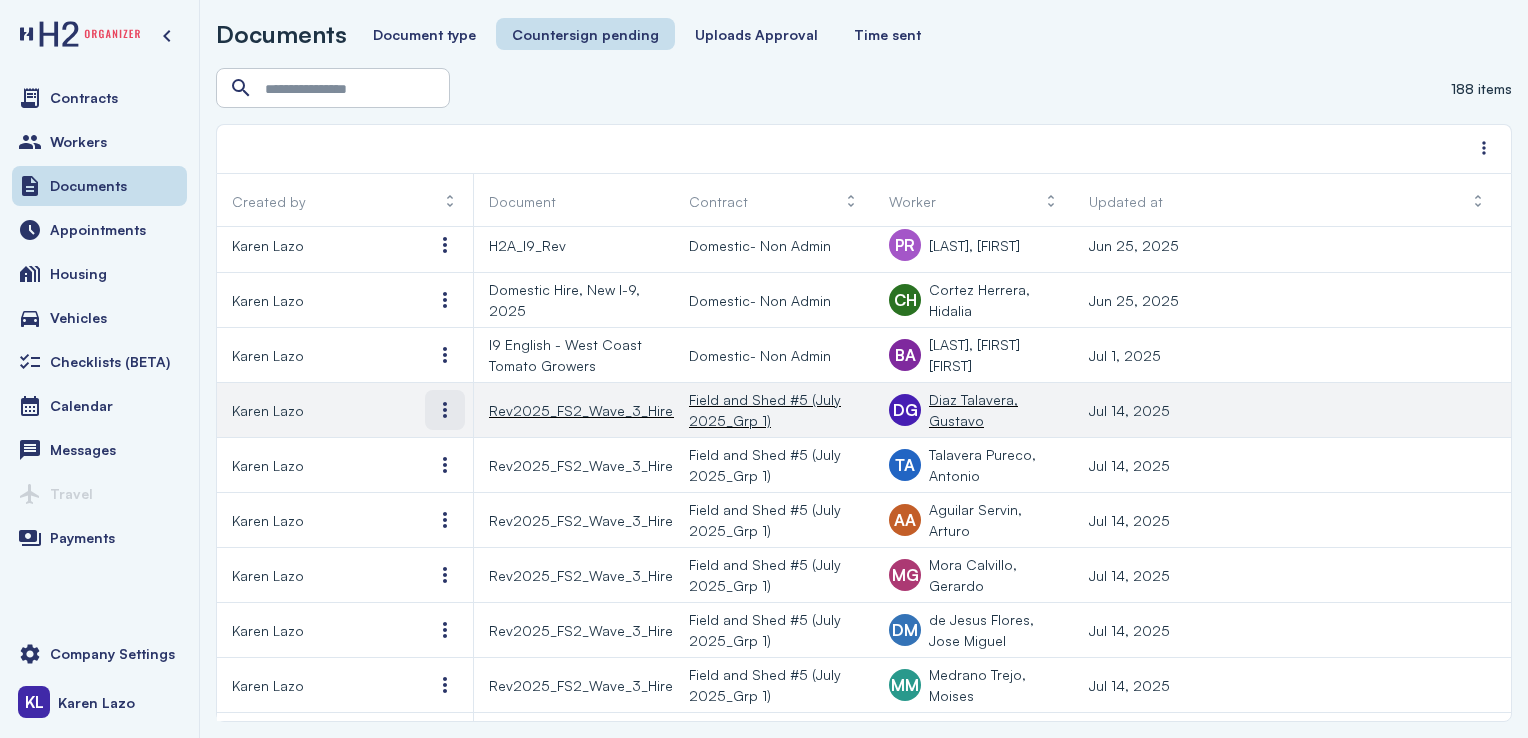 click at bounding box center [445, 410] 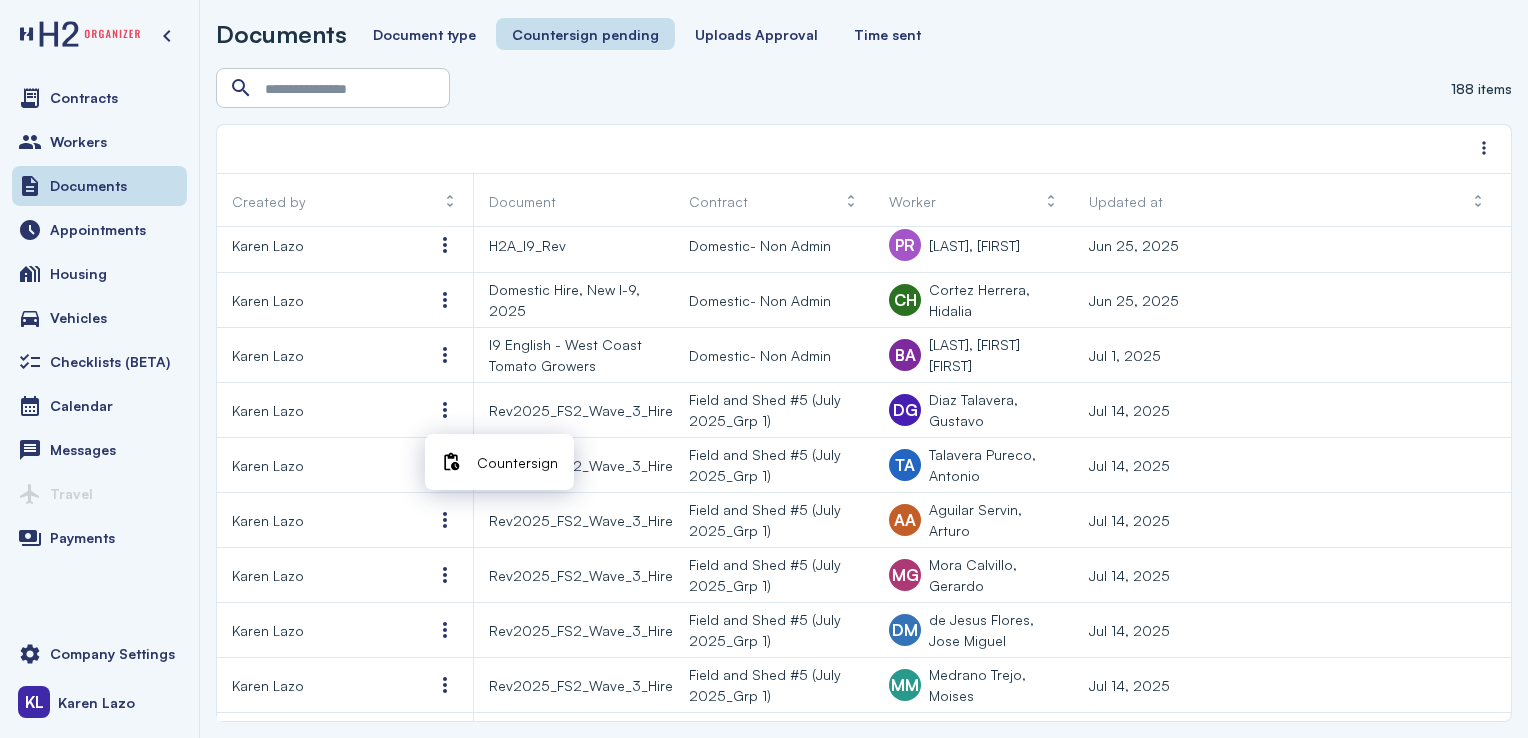 click on "Countersign" at bounding box center [517, 462] 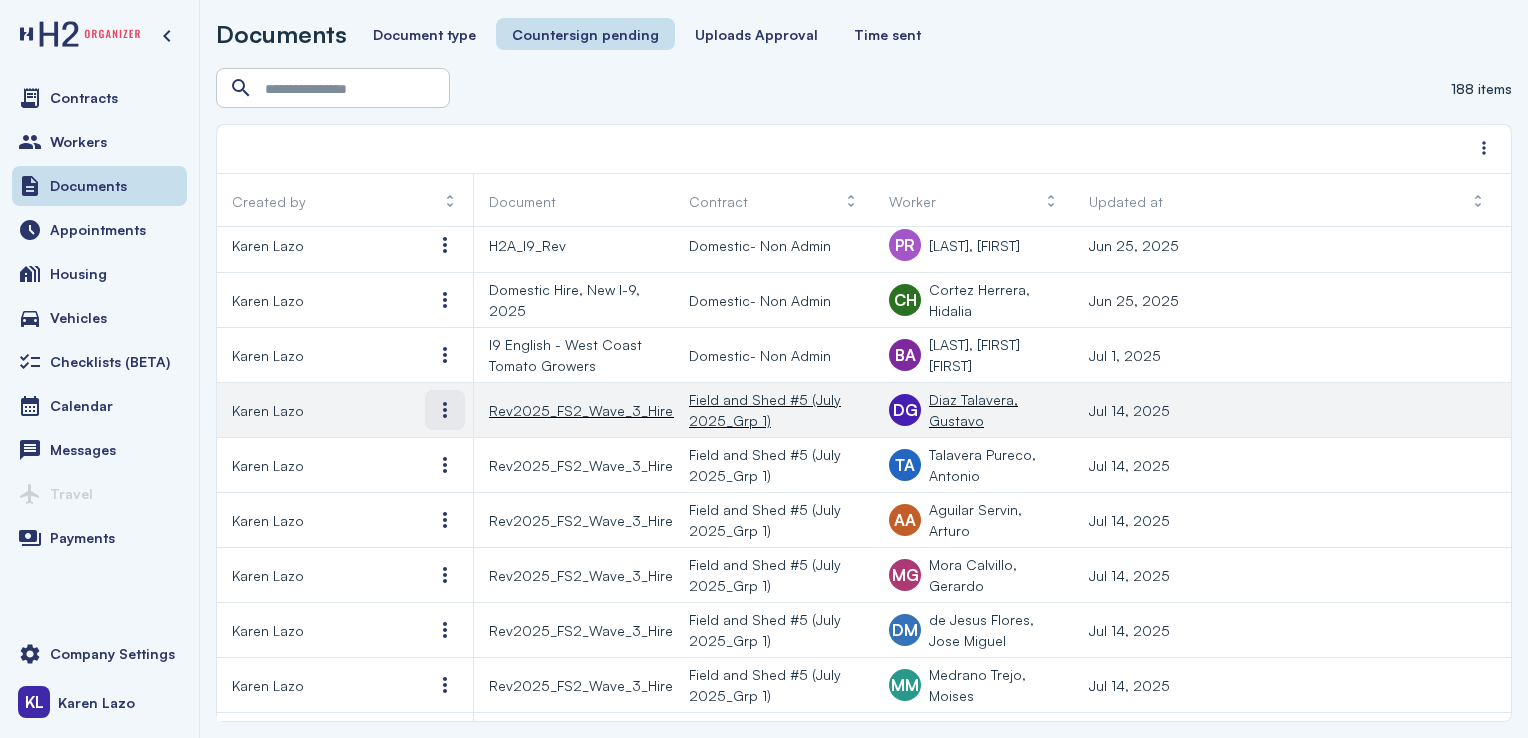 click at bounding box center [445, 410] 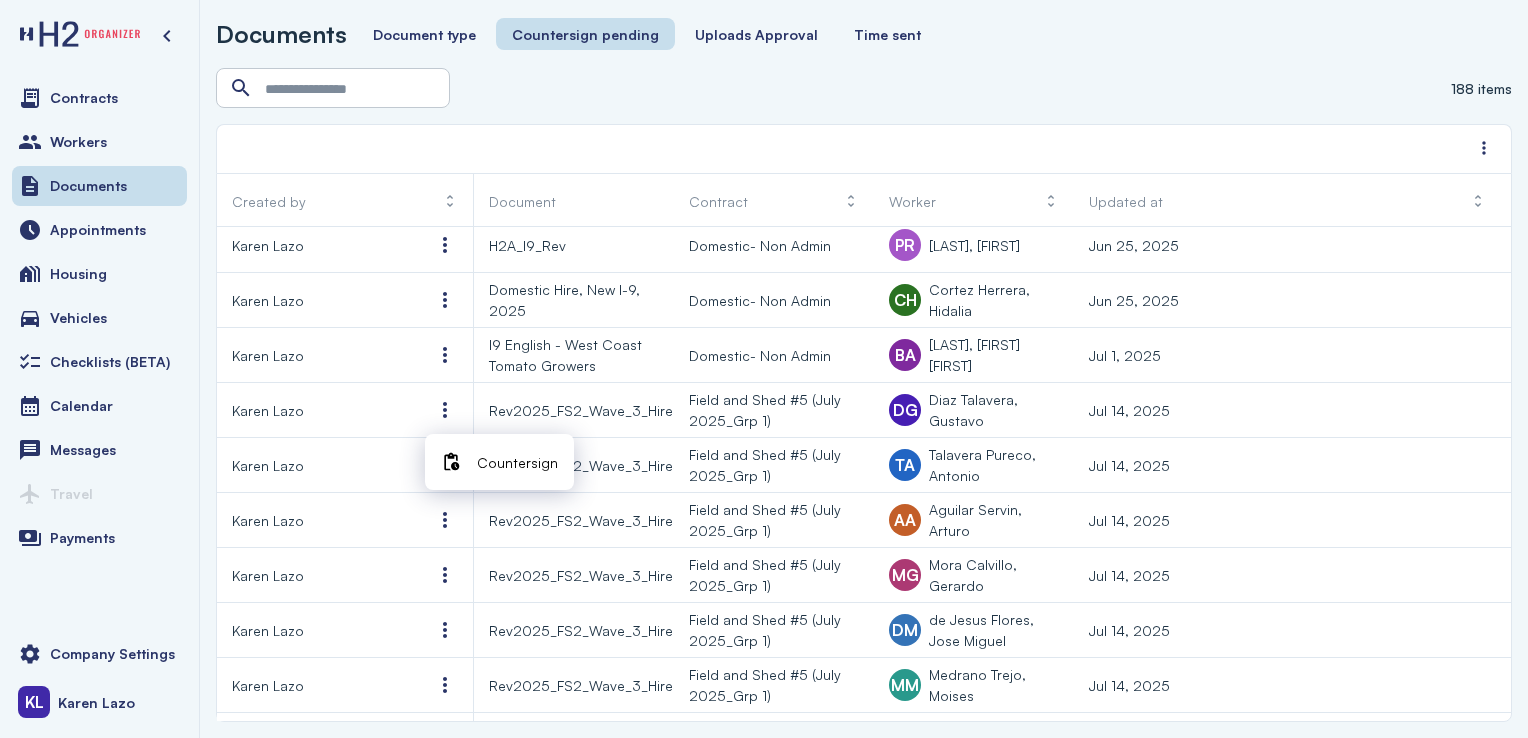 click on "Countersign" at bounding box center (499, 462) 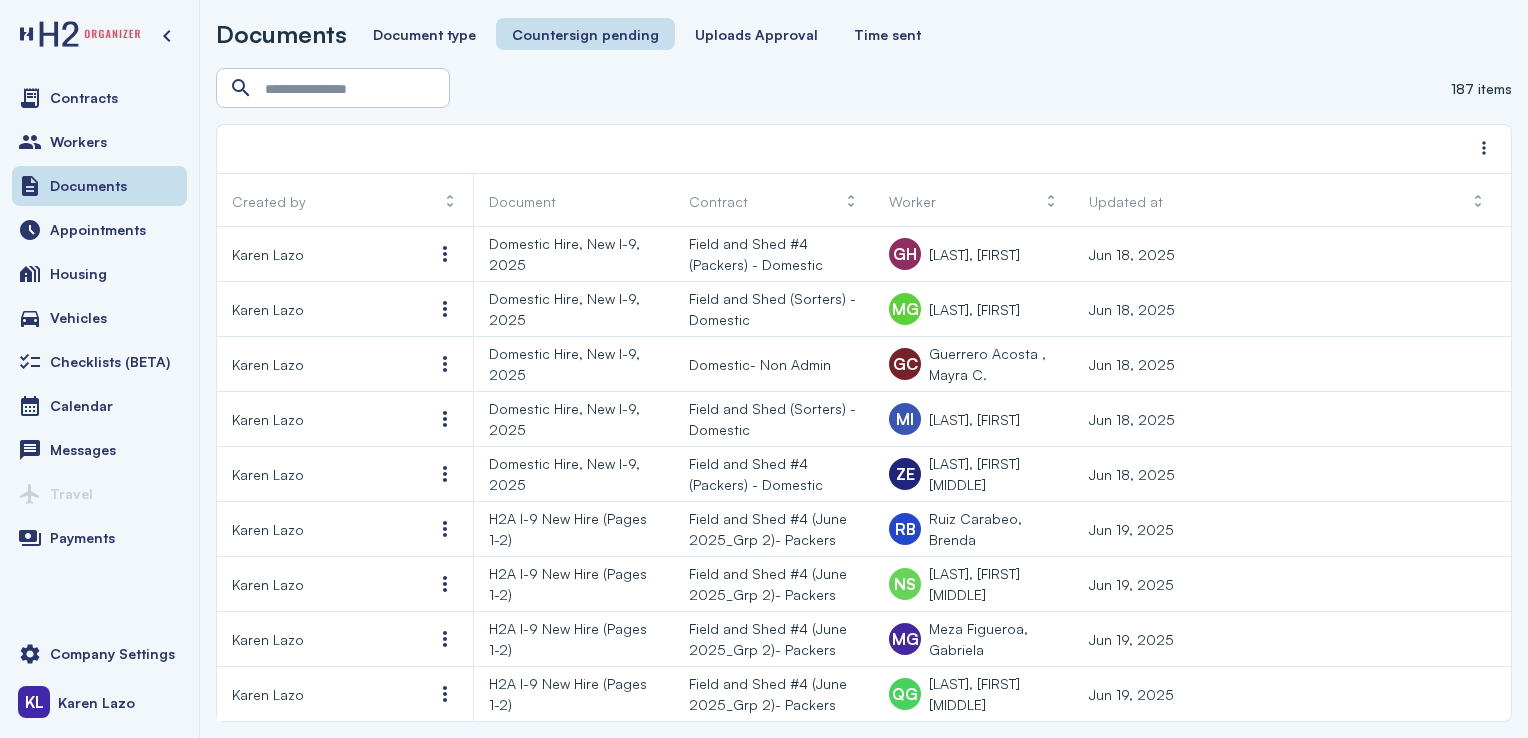 scroll, scrollTop: 0, scrollLeft: 0, axis: both 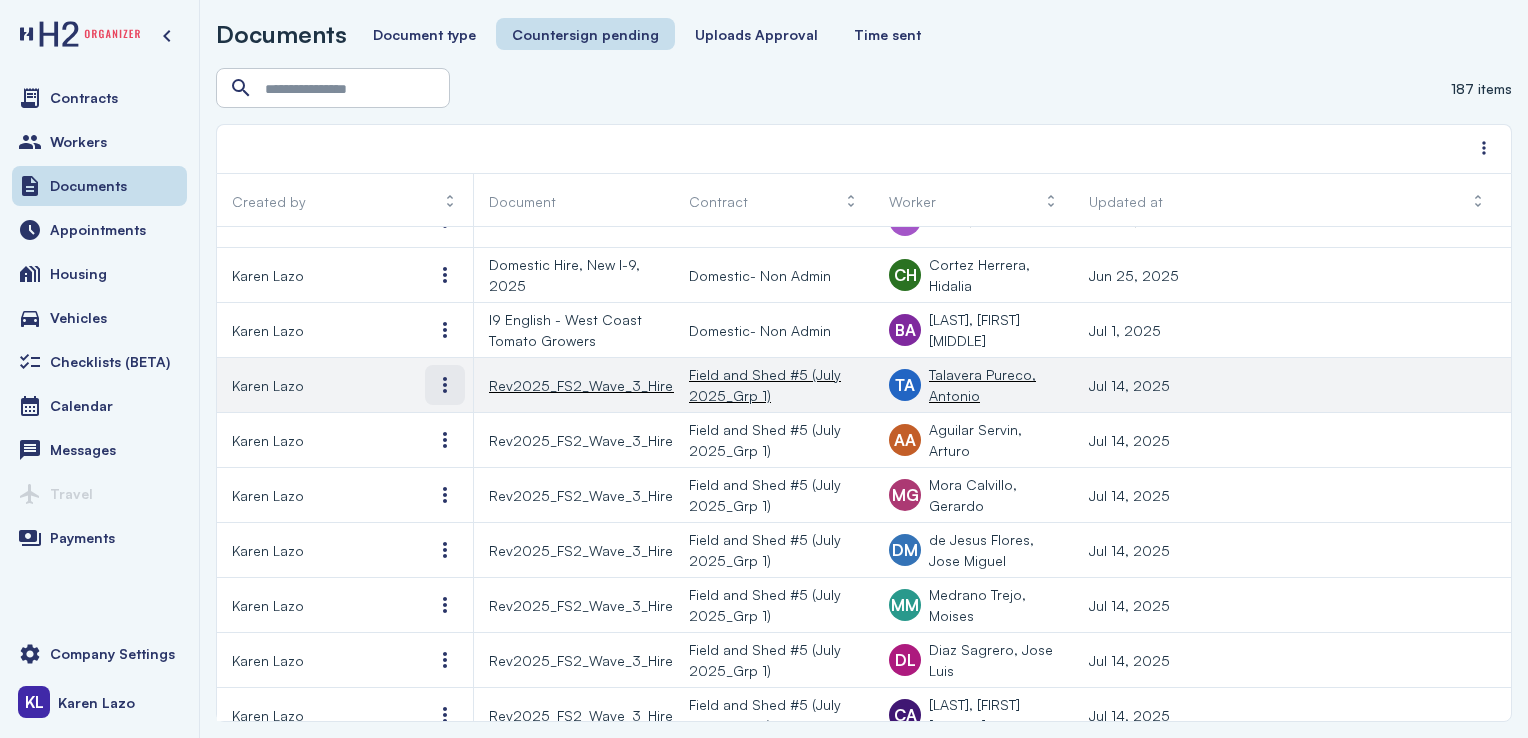 click at bounding box center (445, 385) 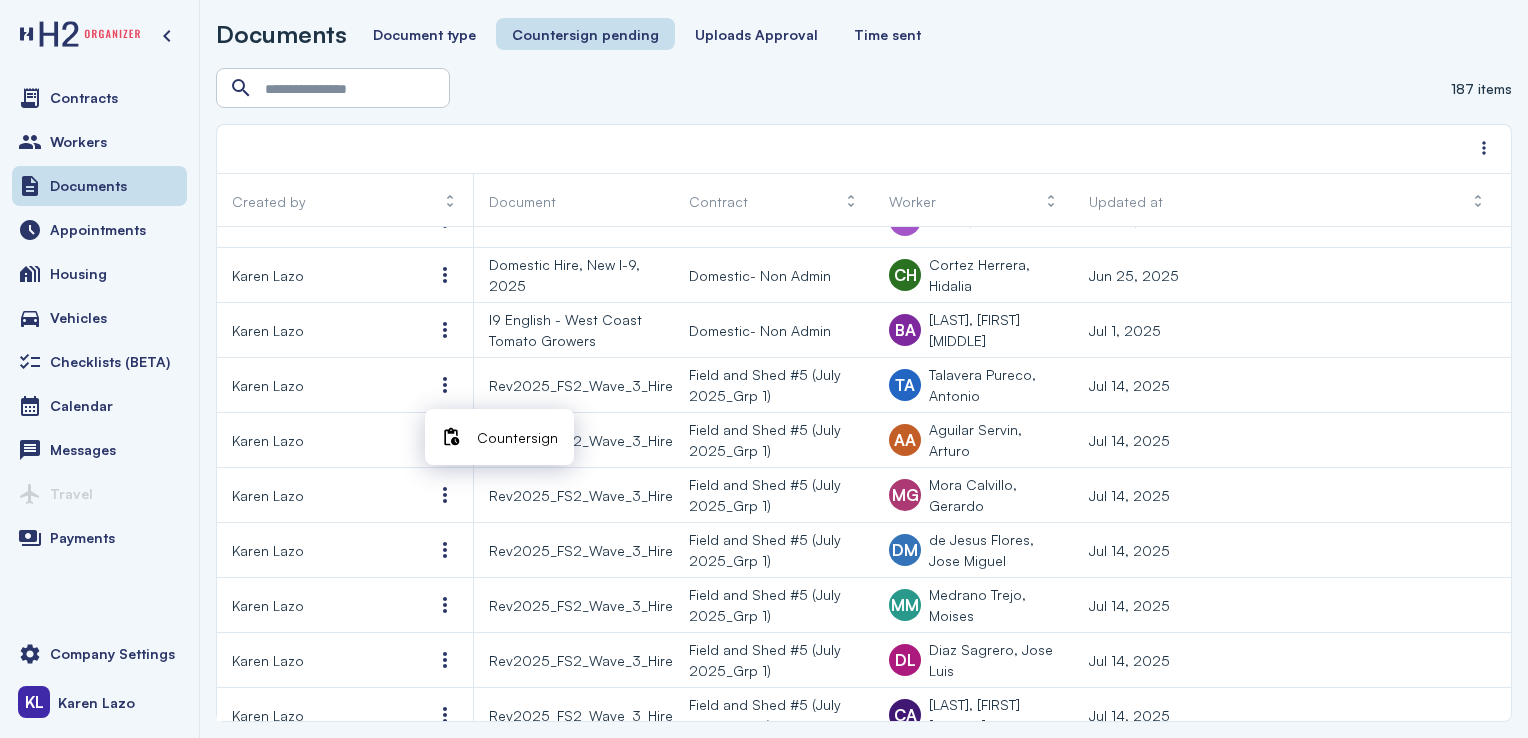 click on "Countersign" at bounding box center (517, 437) 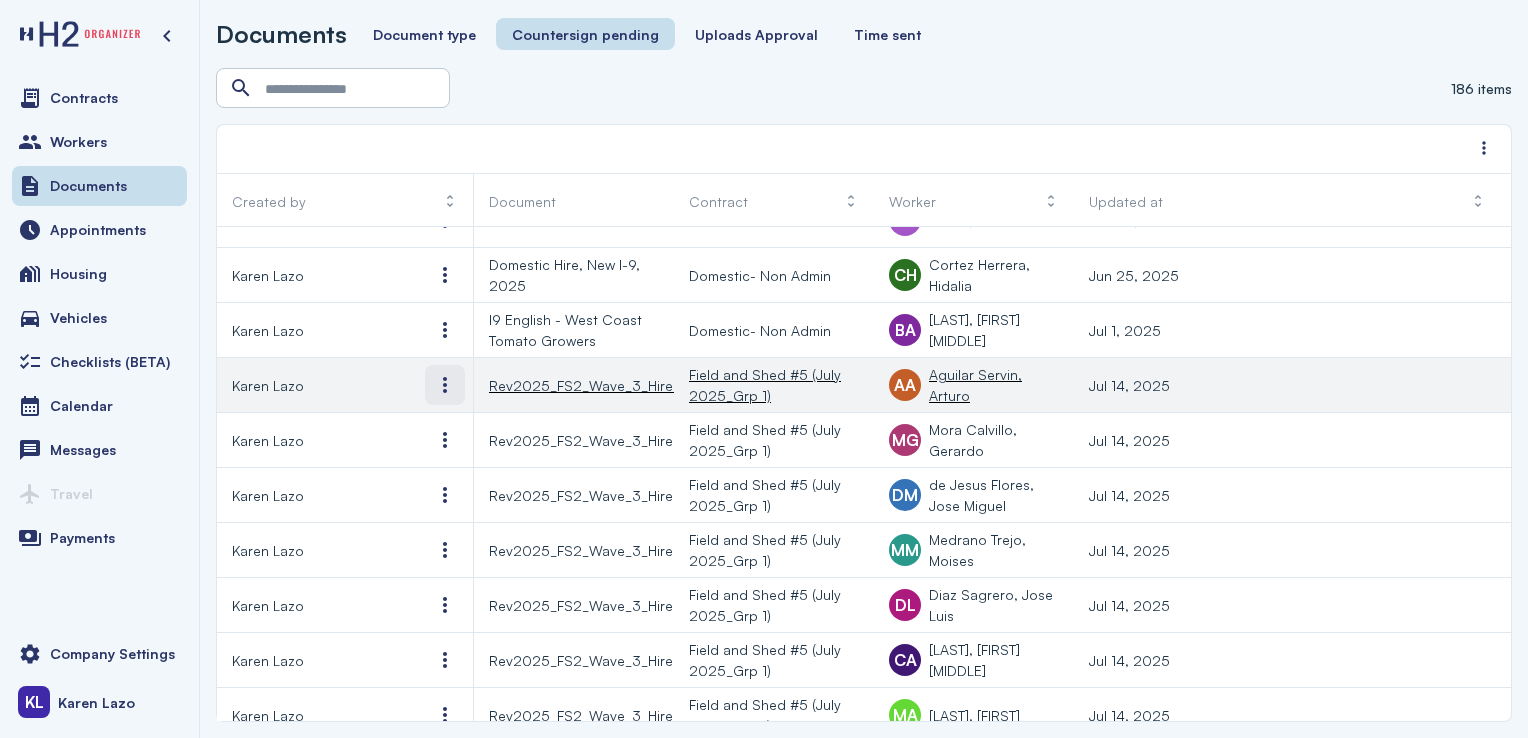 click at bounding box center (445, 385) 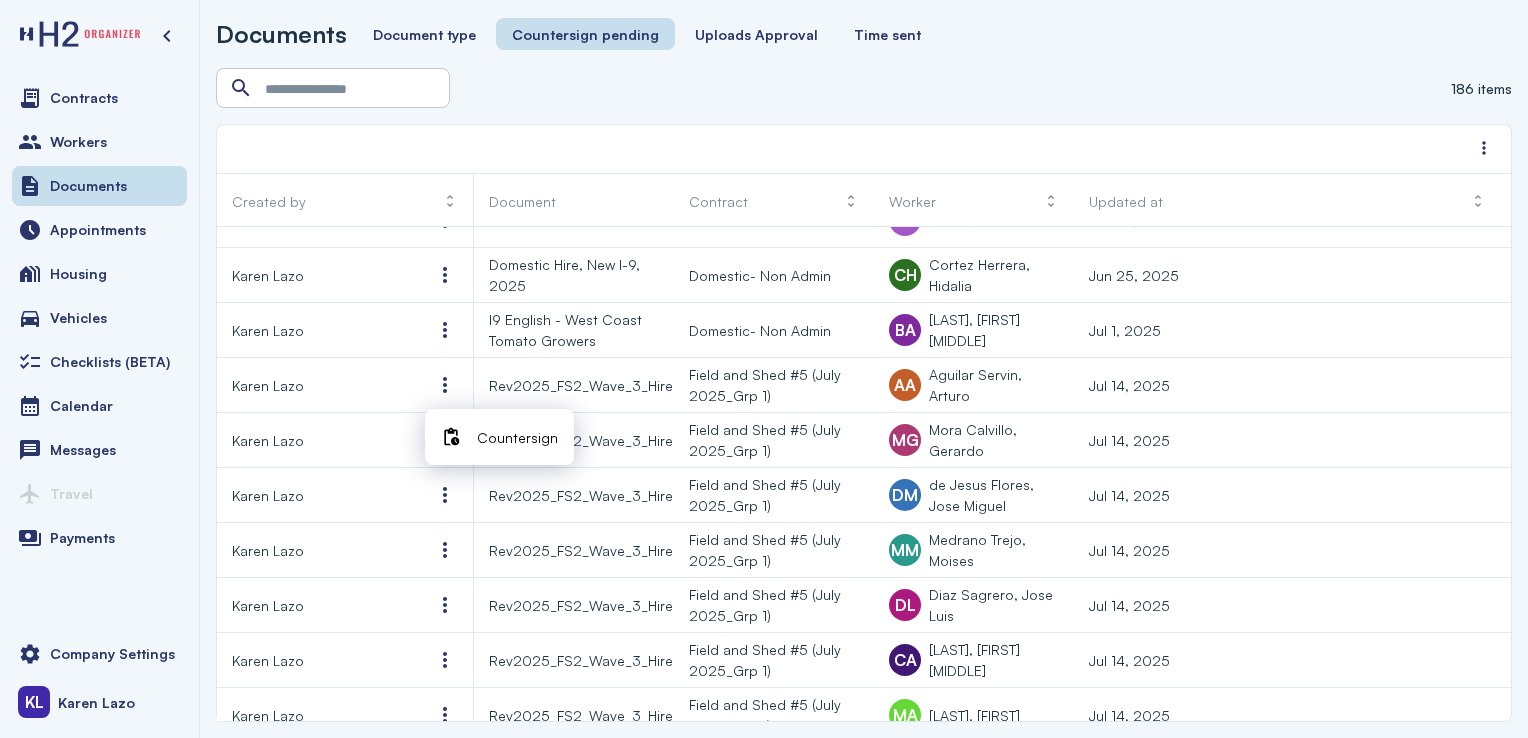 click at bounding box center [451, 437] 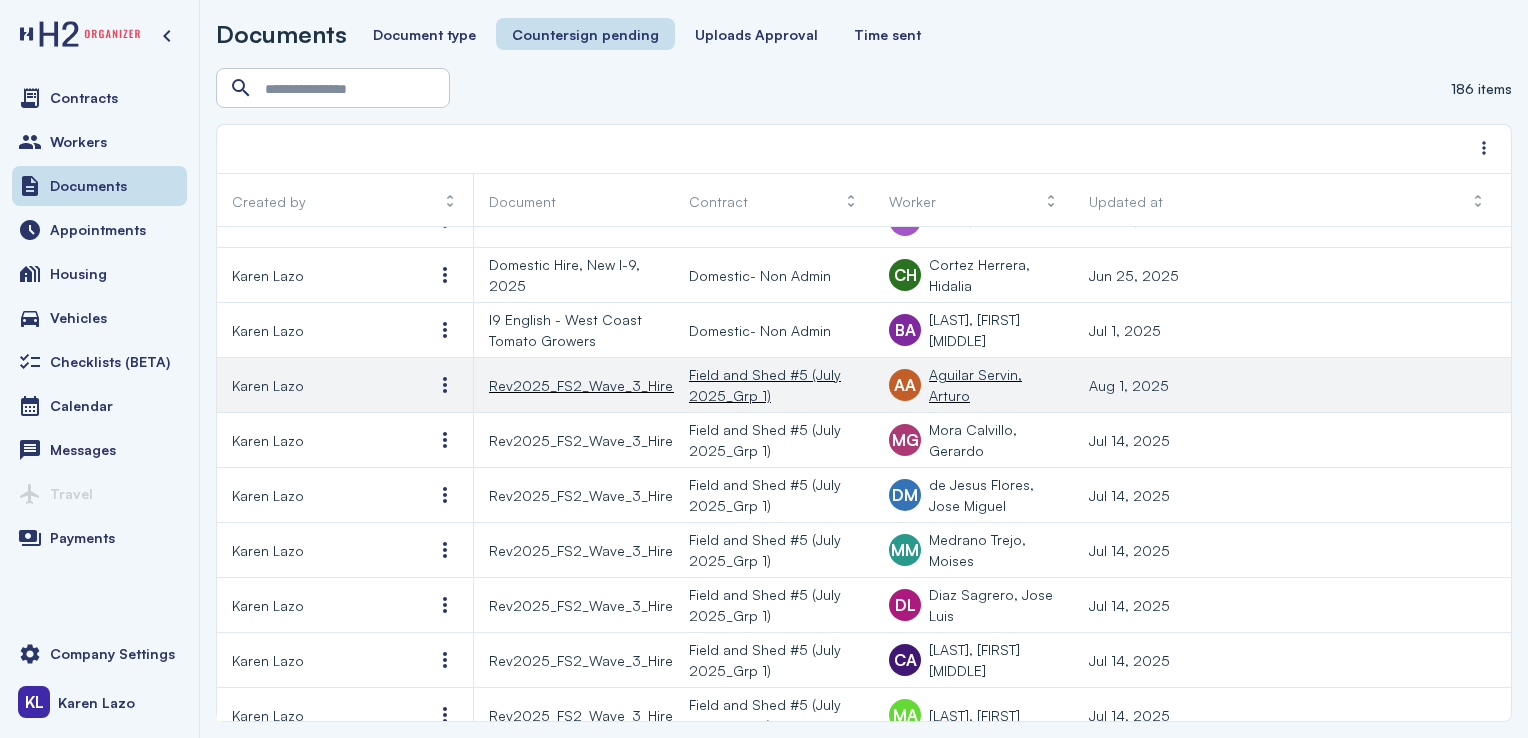 click on "Karen Lazo" at bounding box center (317, 385) 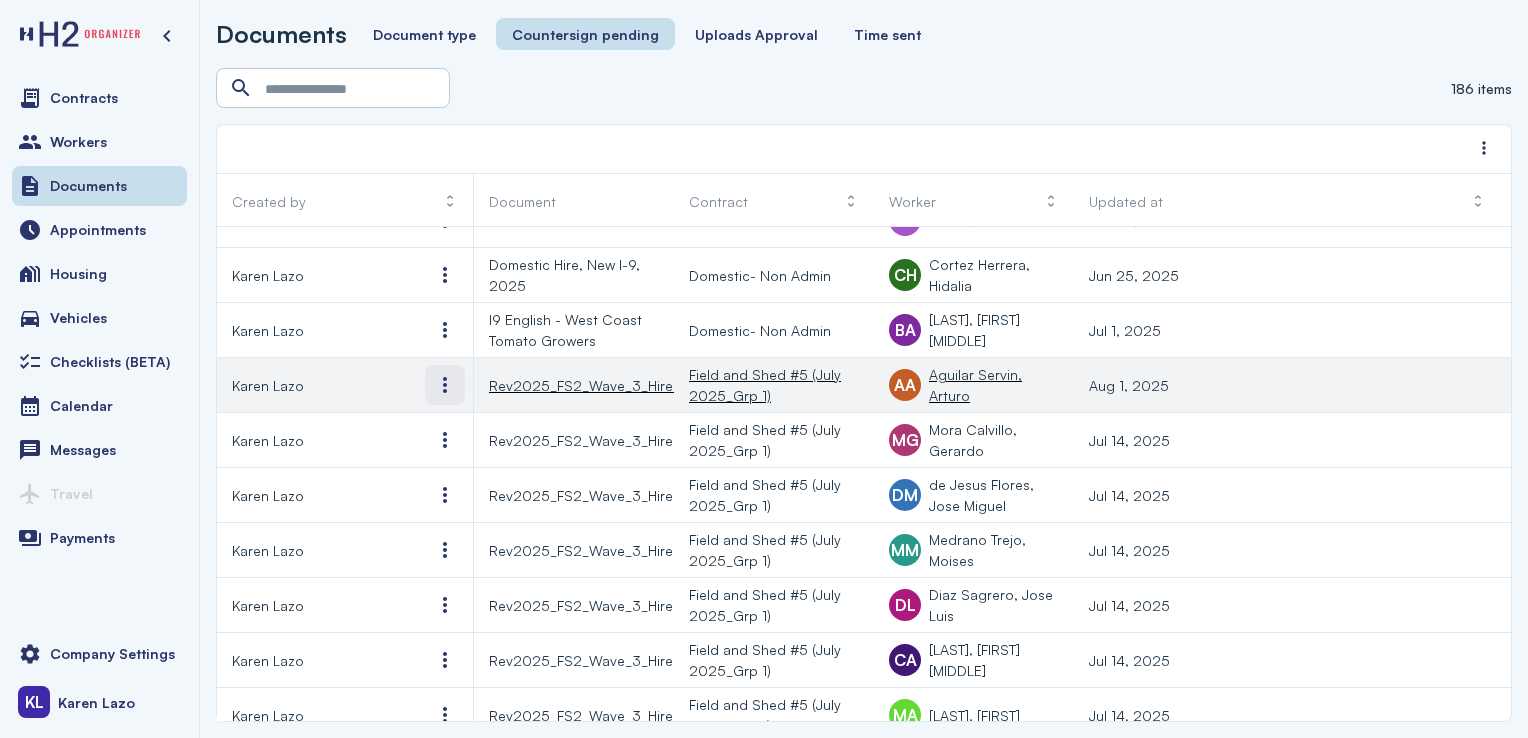 click at bounding box center [445, 385] 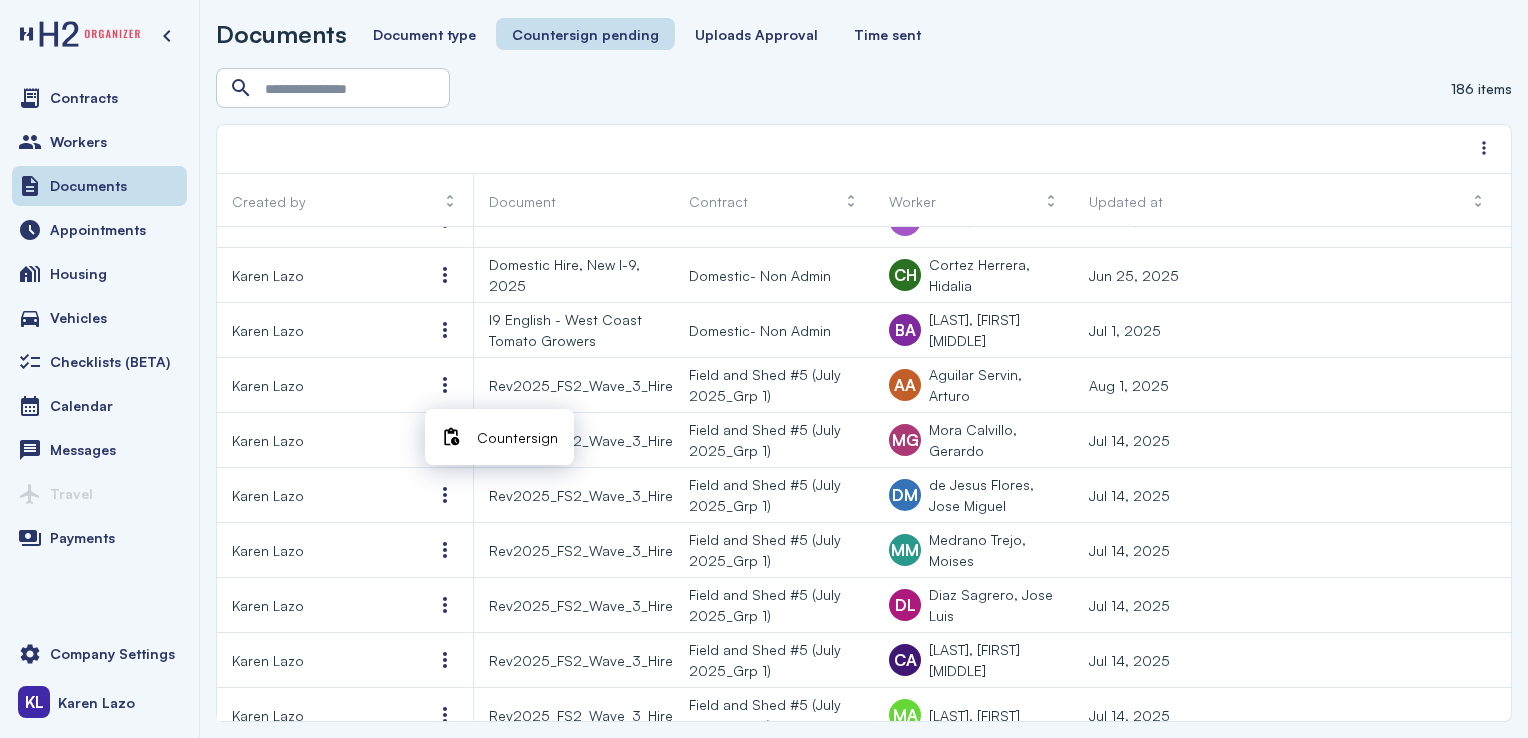 click on "Countersign" at bounding box center (517, 437) 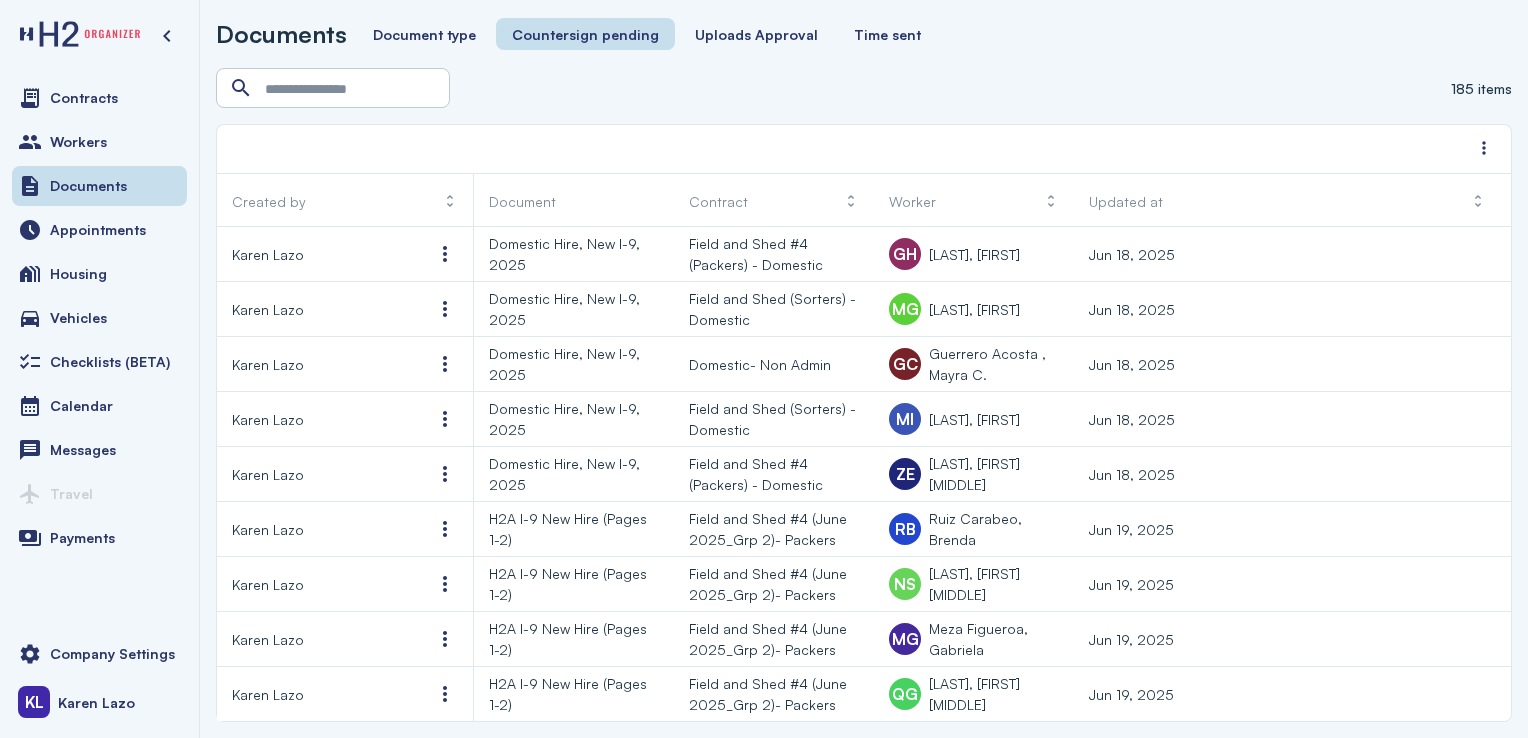 scroll, scrollTop: 0, scrollLeft: 0, axis: both 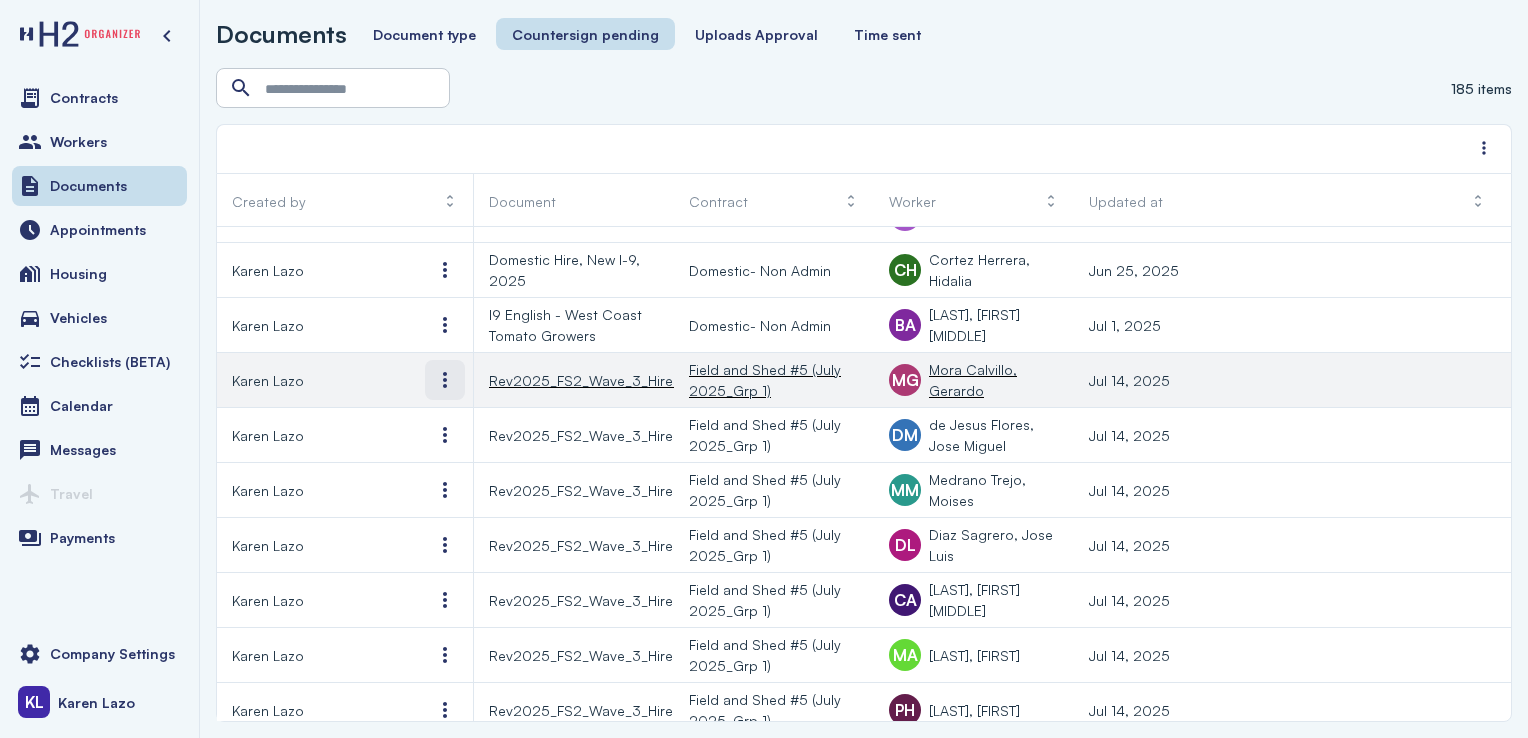 click at bounding box center [445, 380] 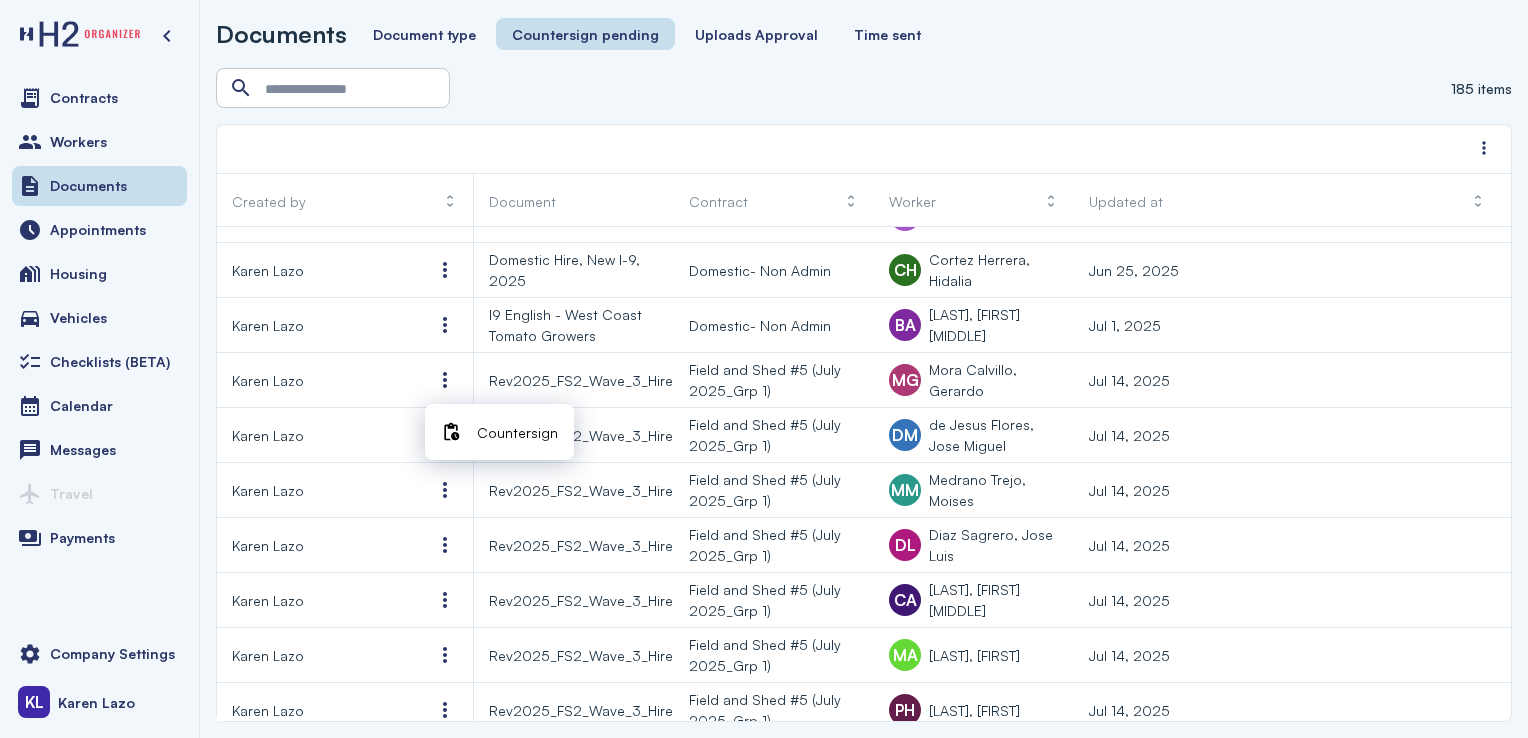 click on "Countersign" at bounding box center [517, 432] 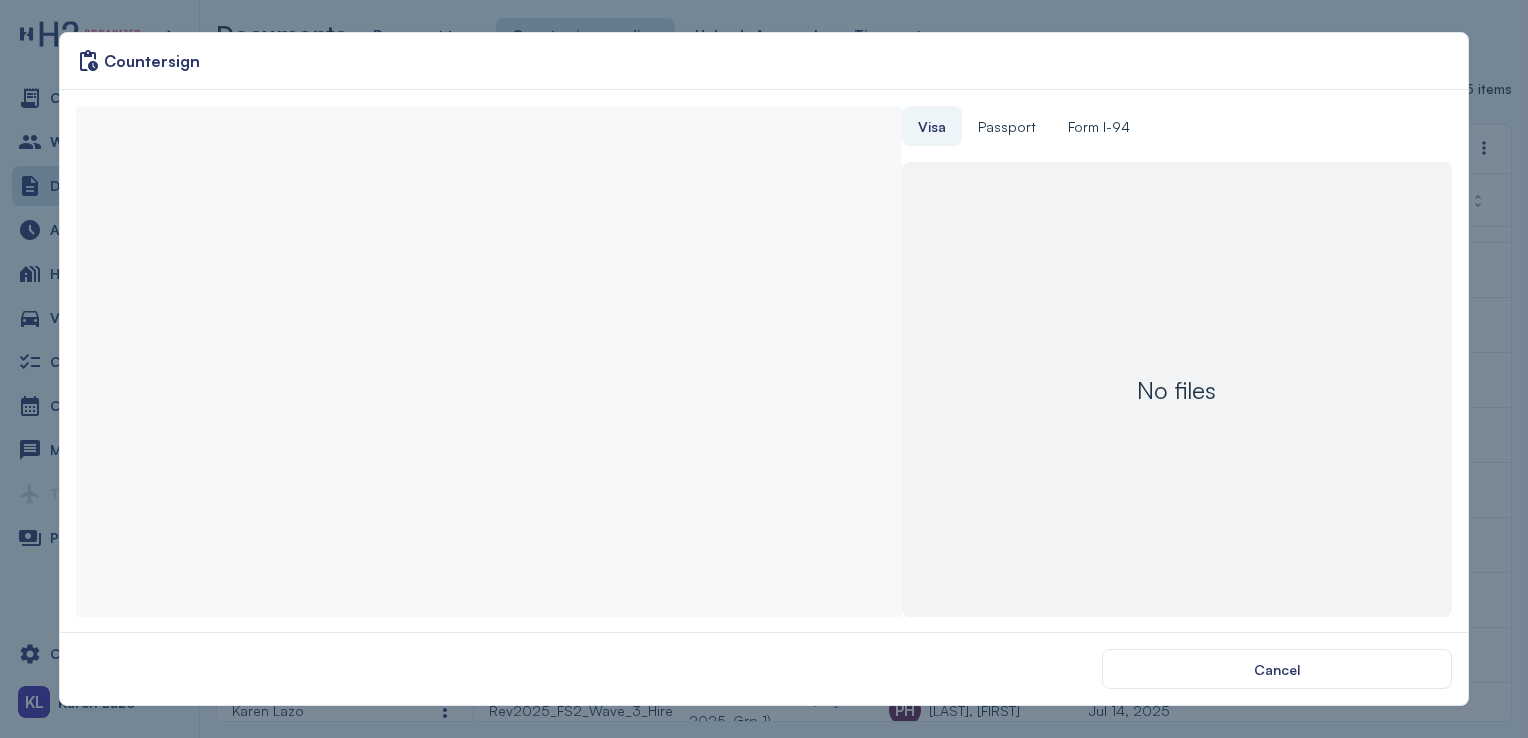 click on "Visa Passport Form I-94   No files No files No files" at bounding box center [763, 361] 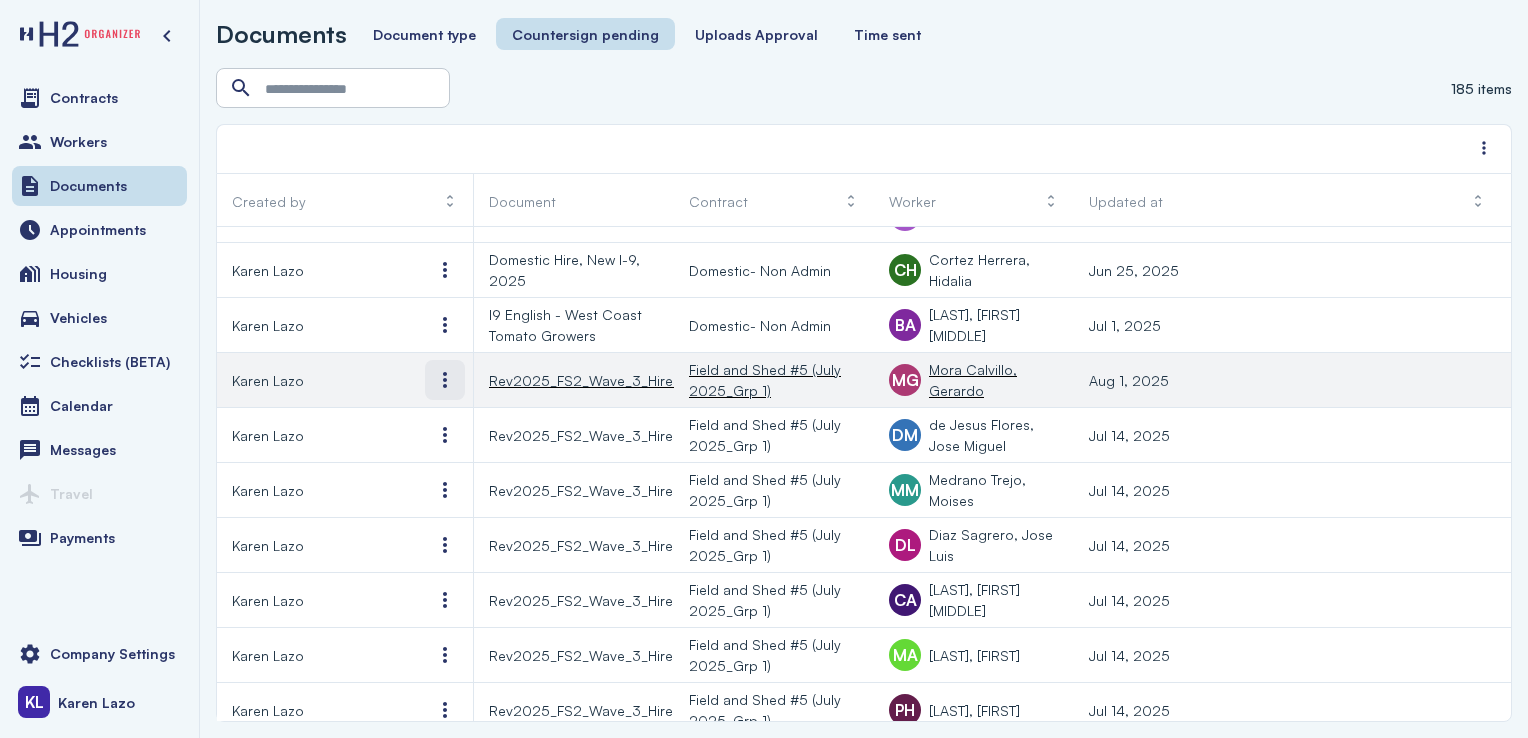 click at bounding box center (445, 380) 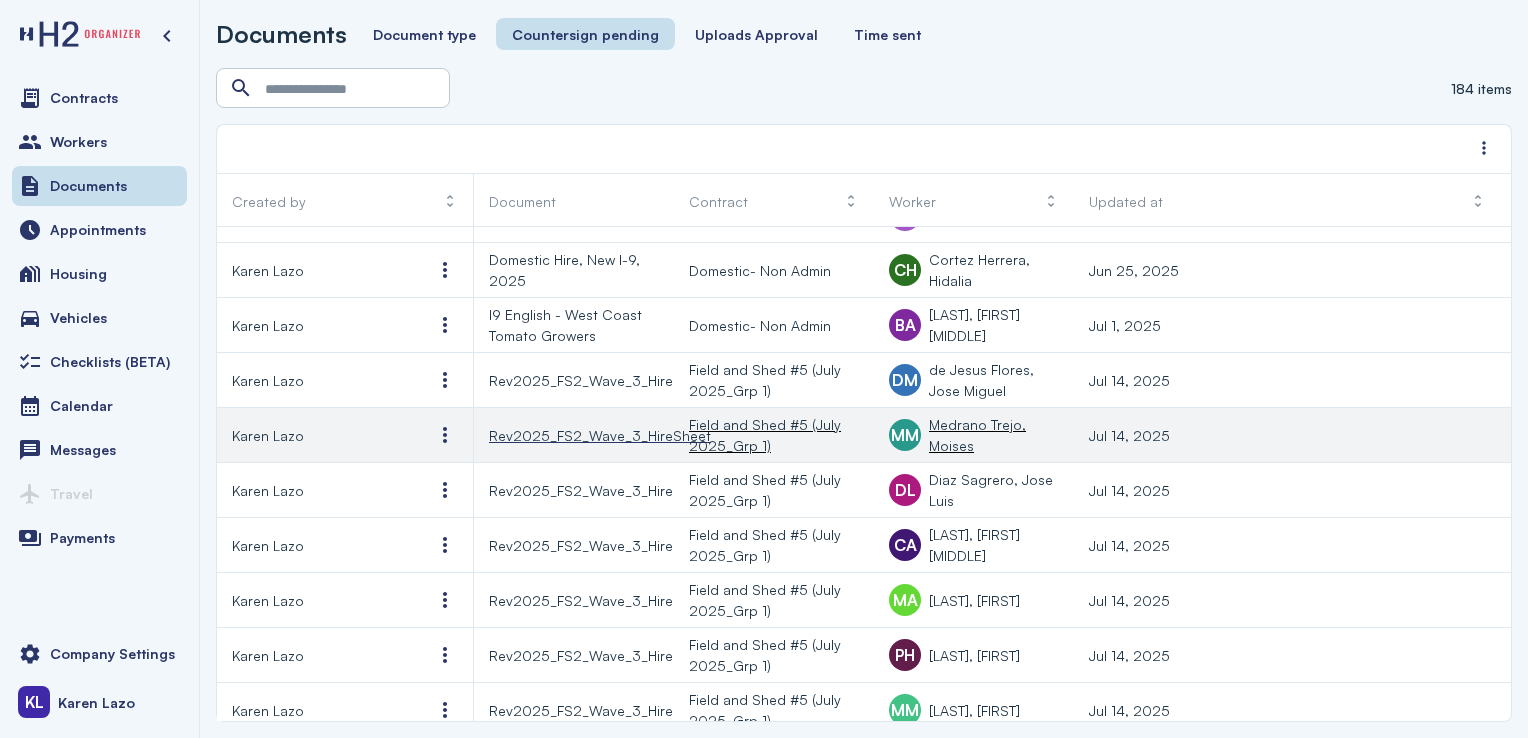 click on "Rev2025_FS2_Wave_3_HireSheet" at bounding box center (600, 435) 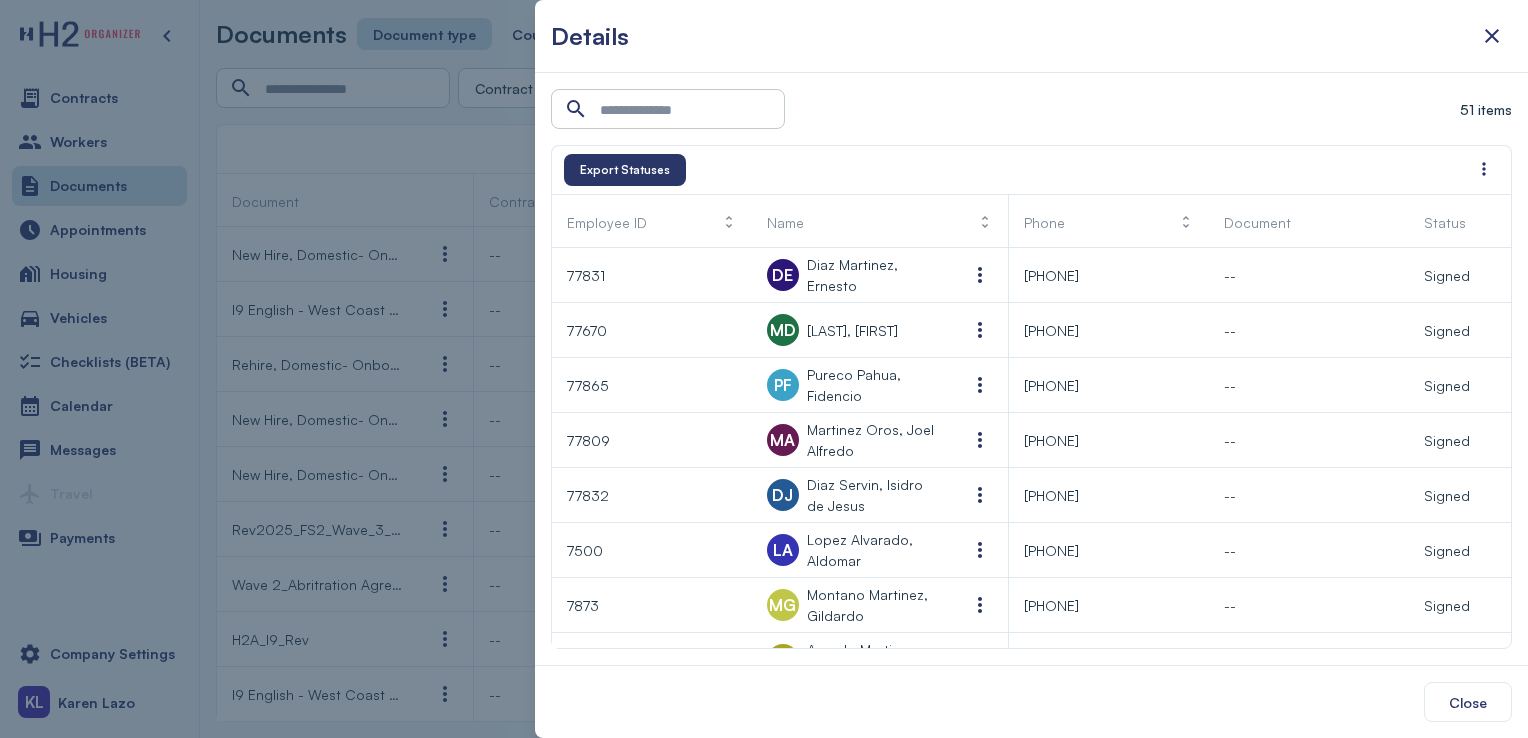 click at bounding box center (764, 369) 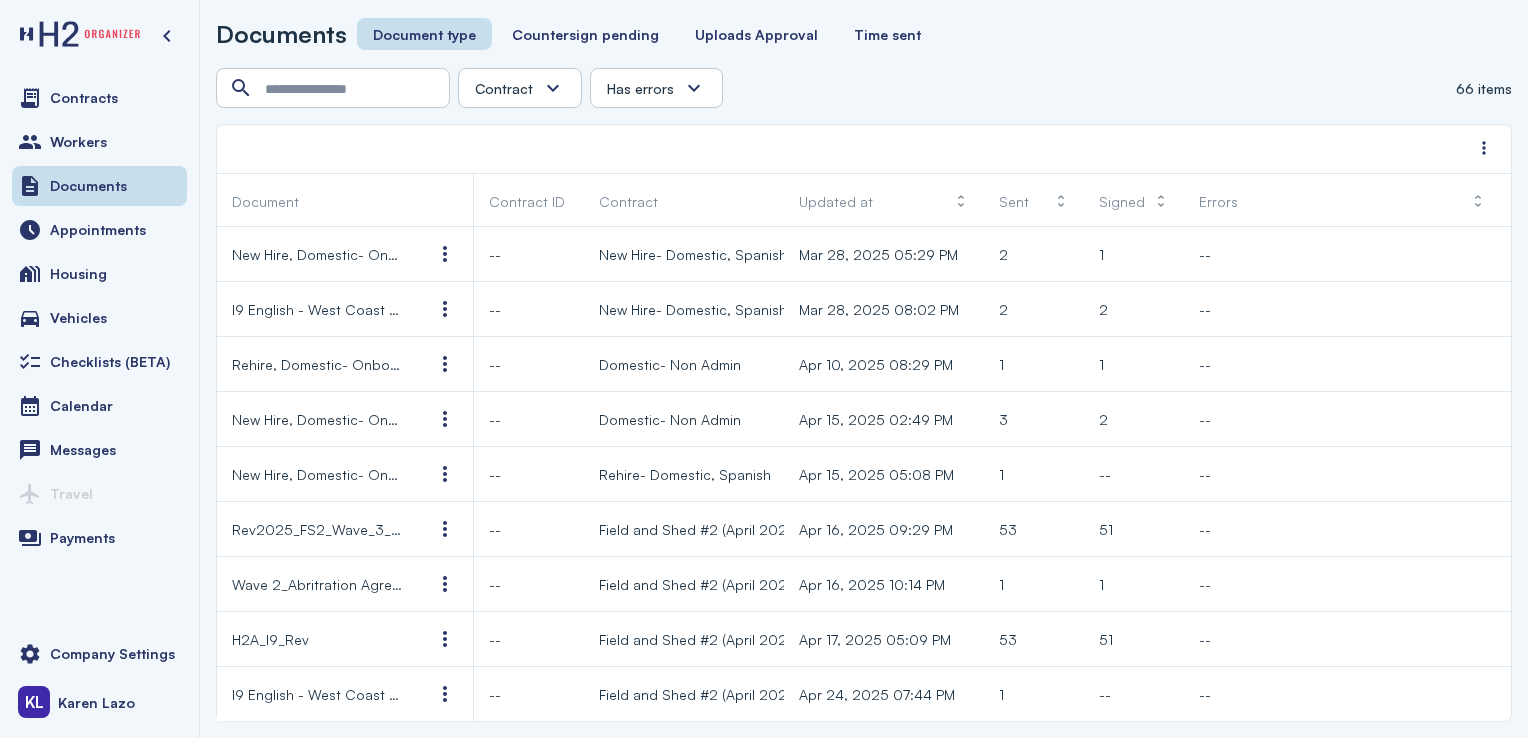 click on "Countersign pending" at bounding box center (585, 34) 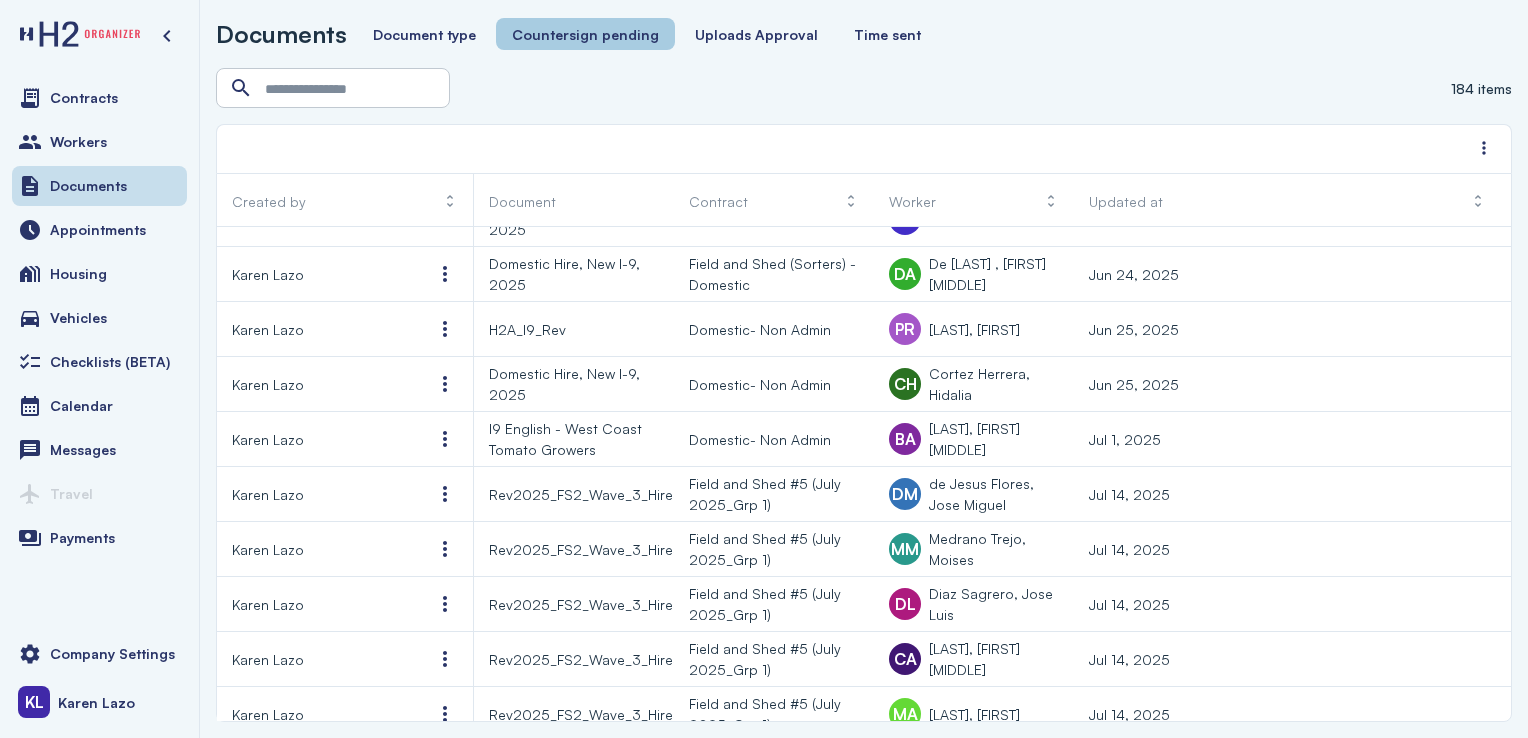 scroll, scrollTop: 2617, scrollLeft: 0, axis: vertical 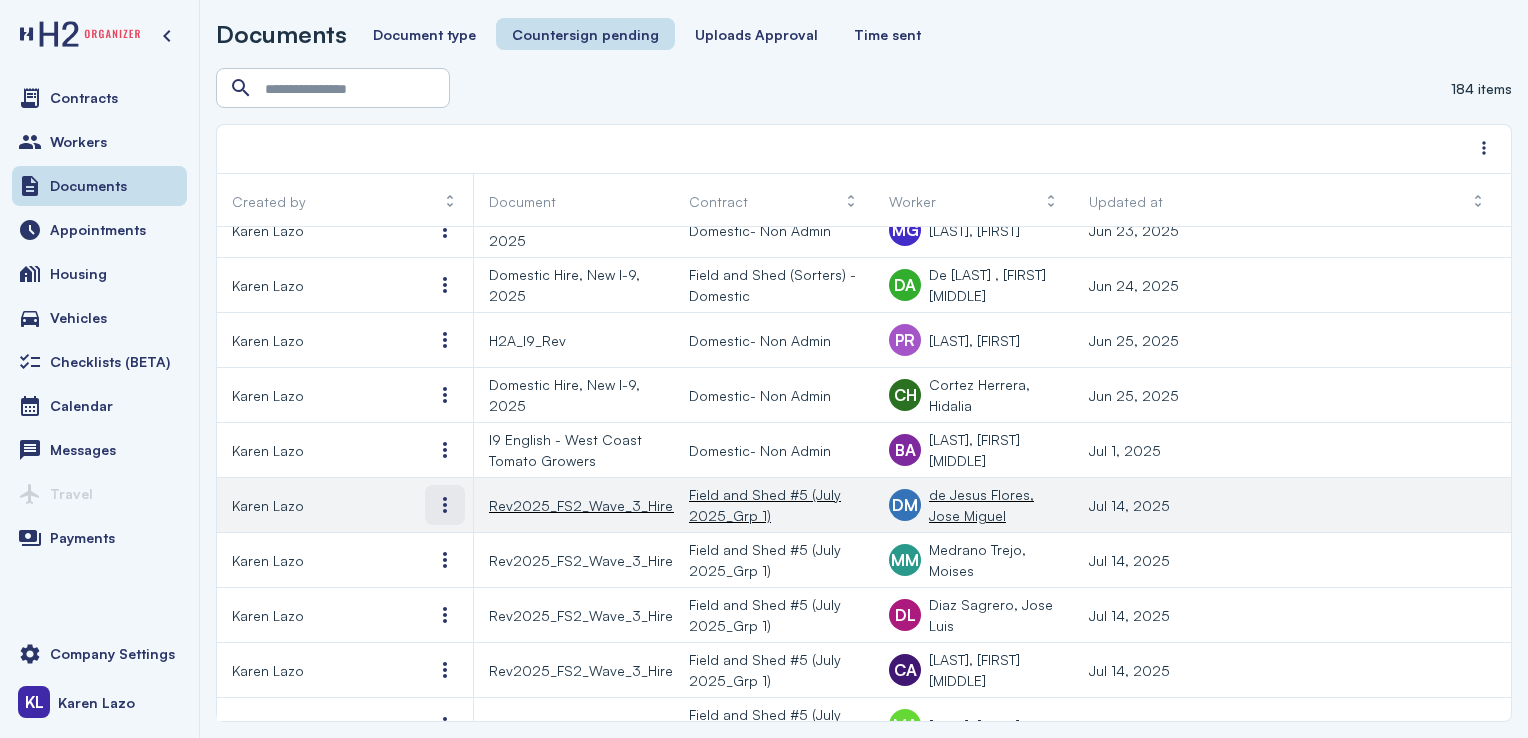 click at bounding box center [445, 505] 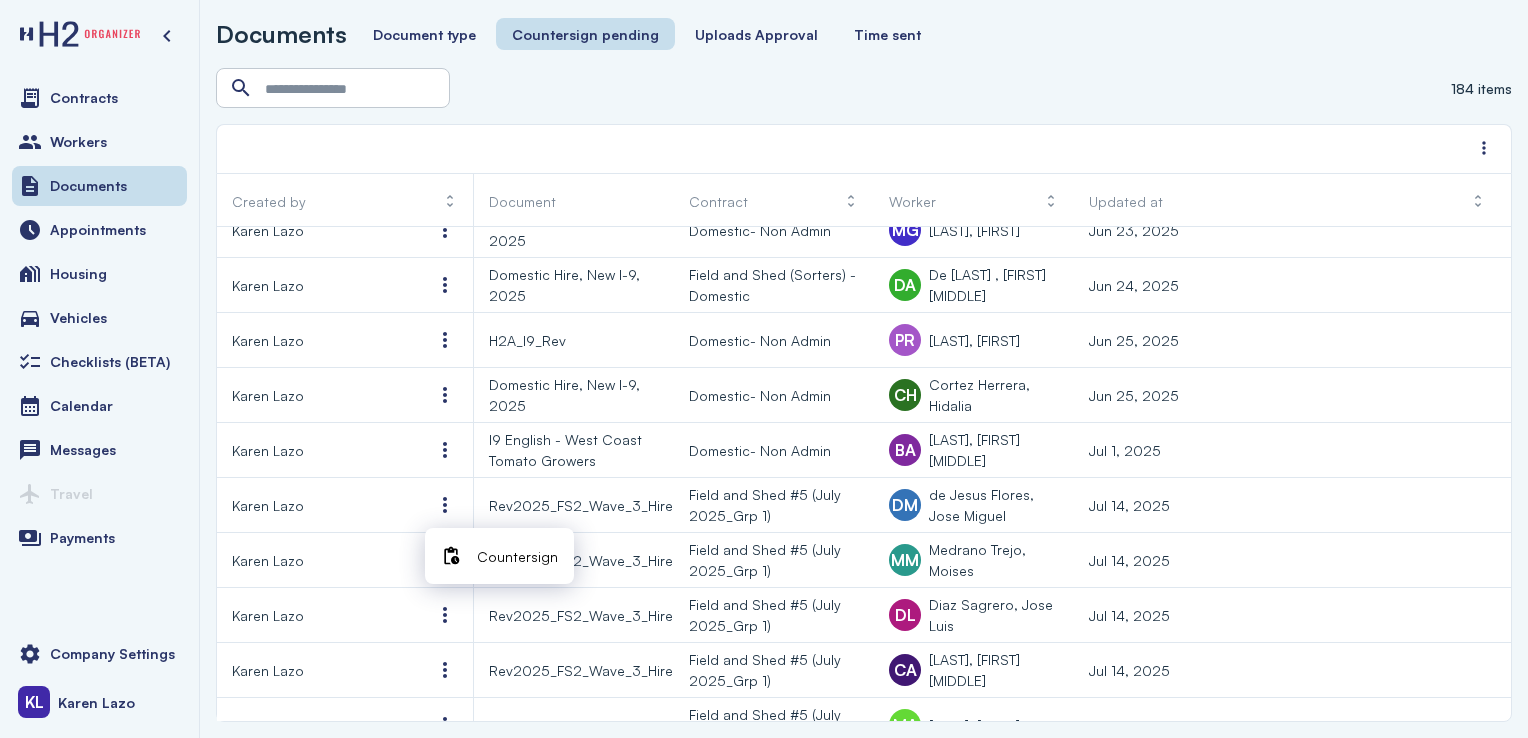 click on "Countersign" at bounding box center (517, 556) 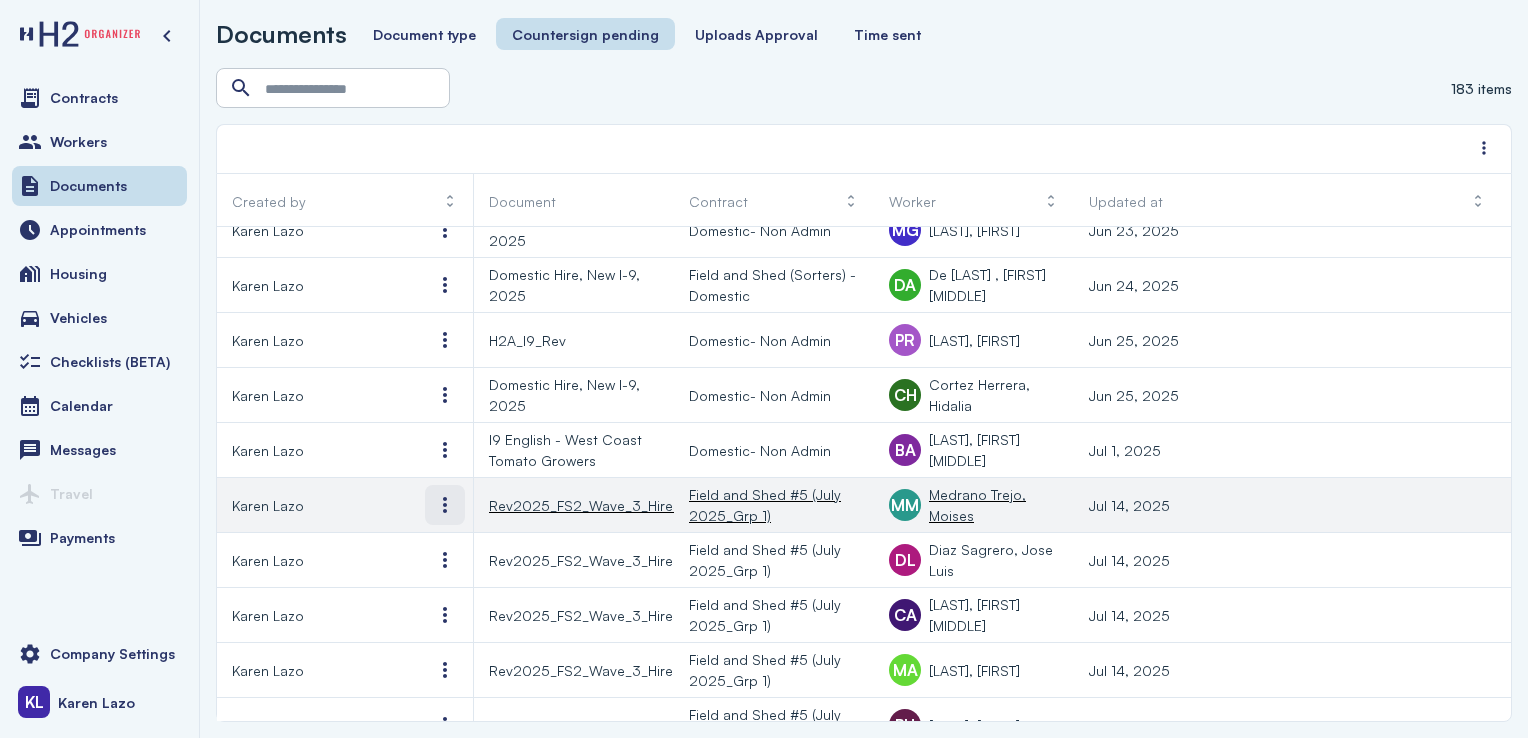 click at bounding box center (445, 505) 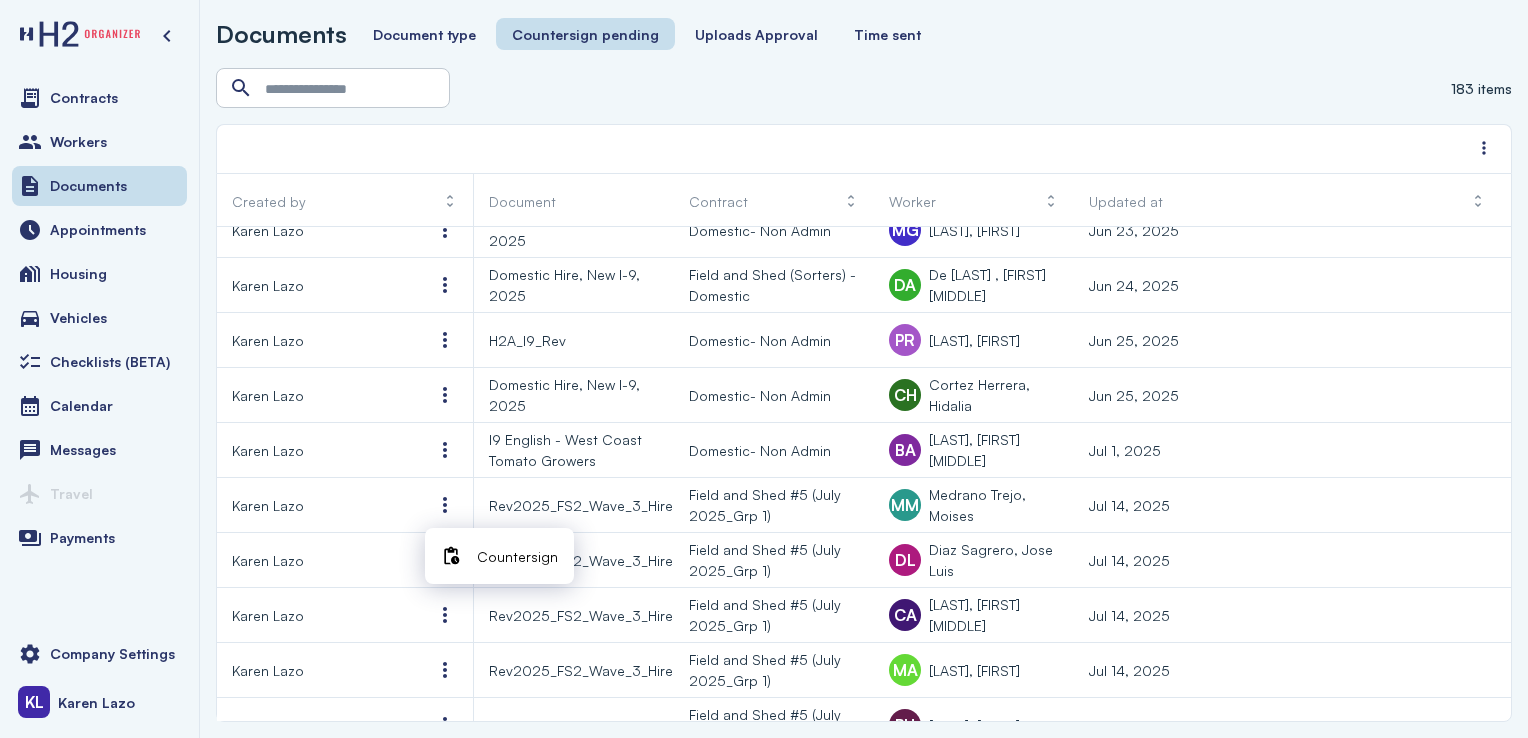 click at bounding box center (451, 556) 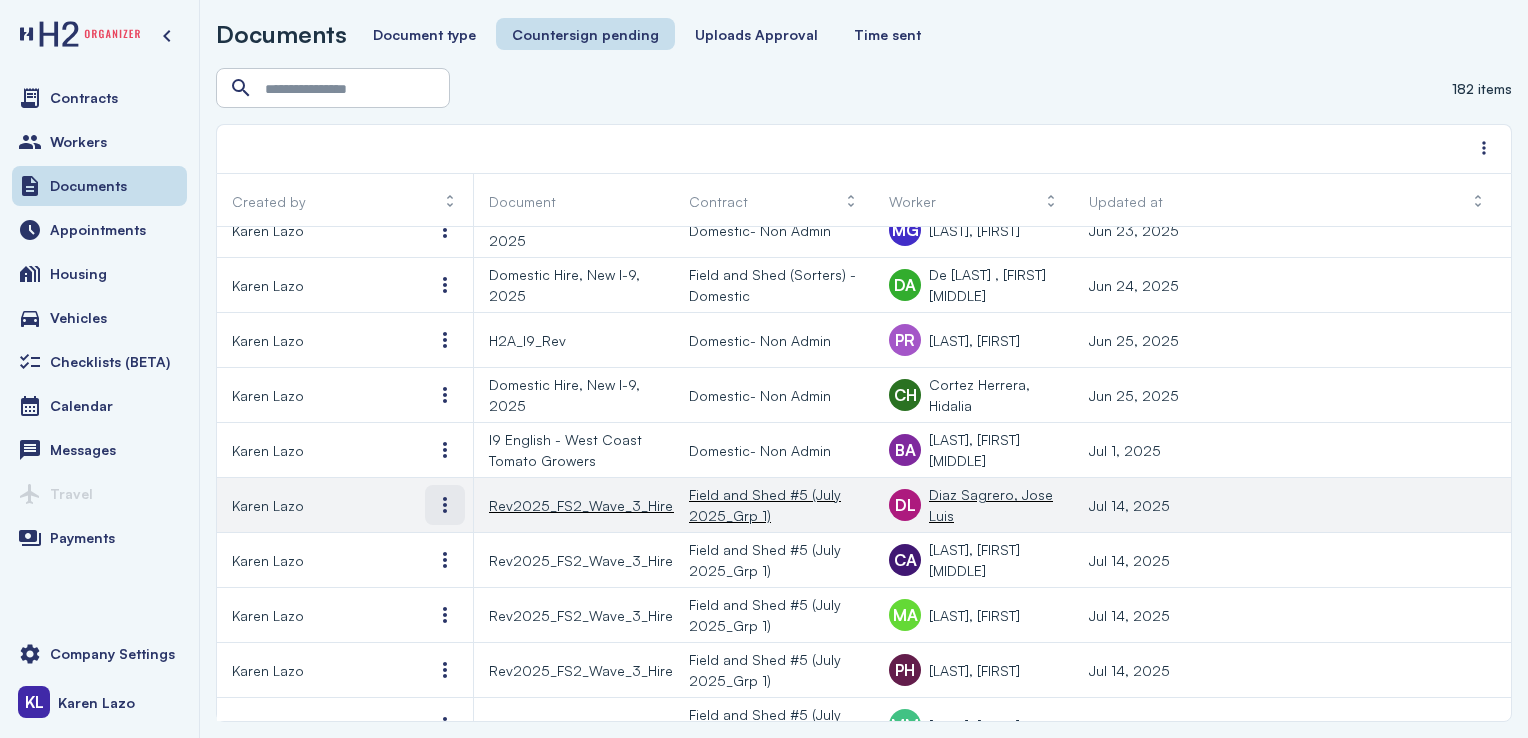 click at bounding box center (445, 505) 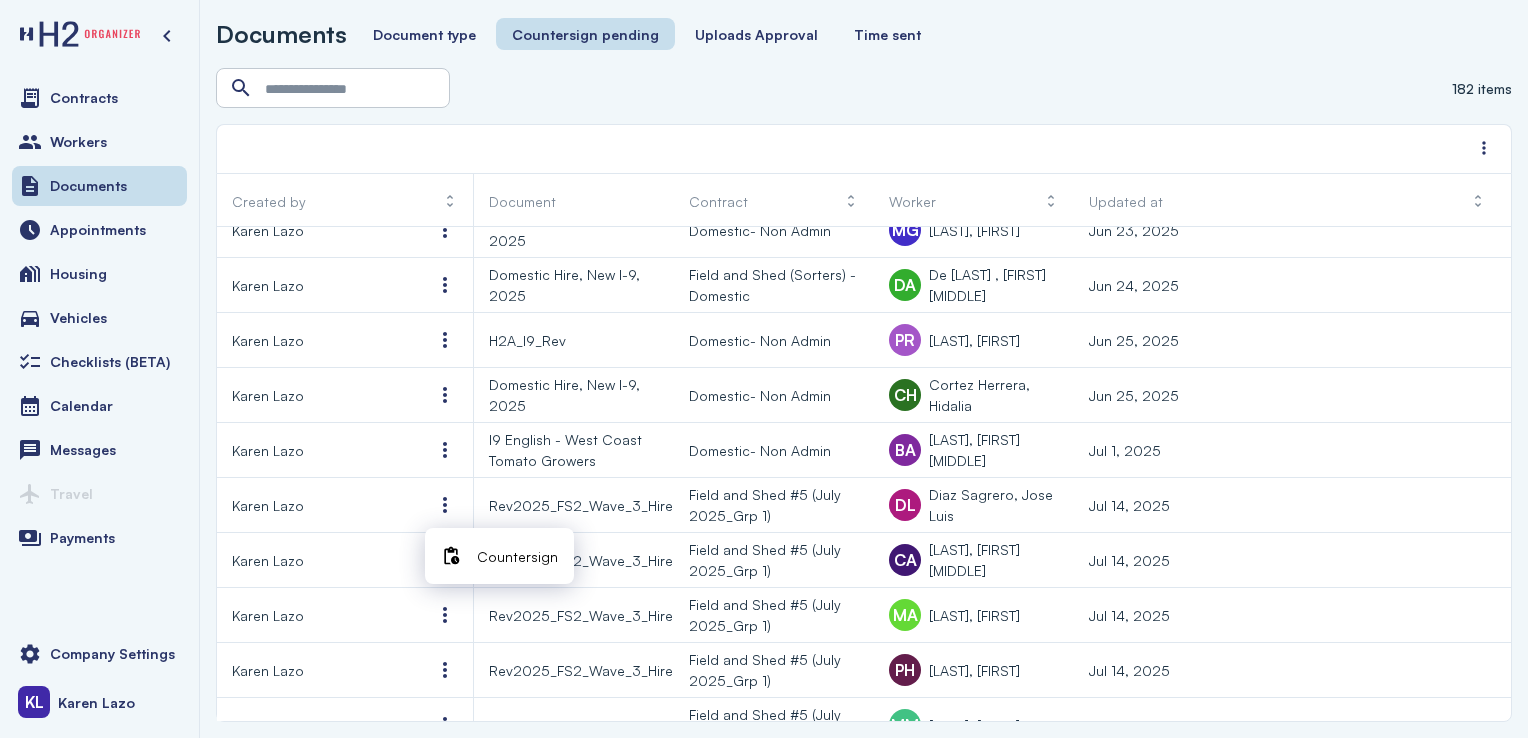 click on "Countersign" at bounding box center (517, 556) 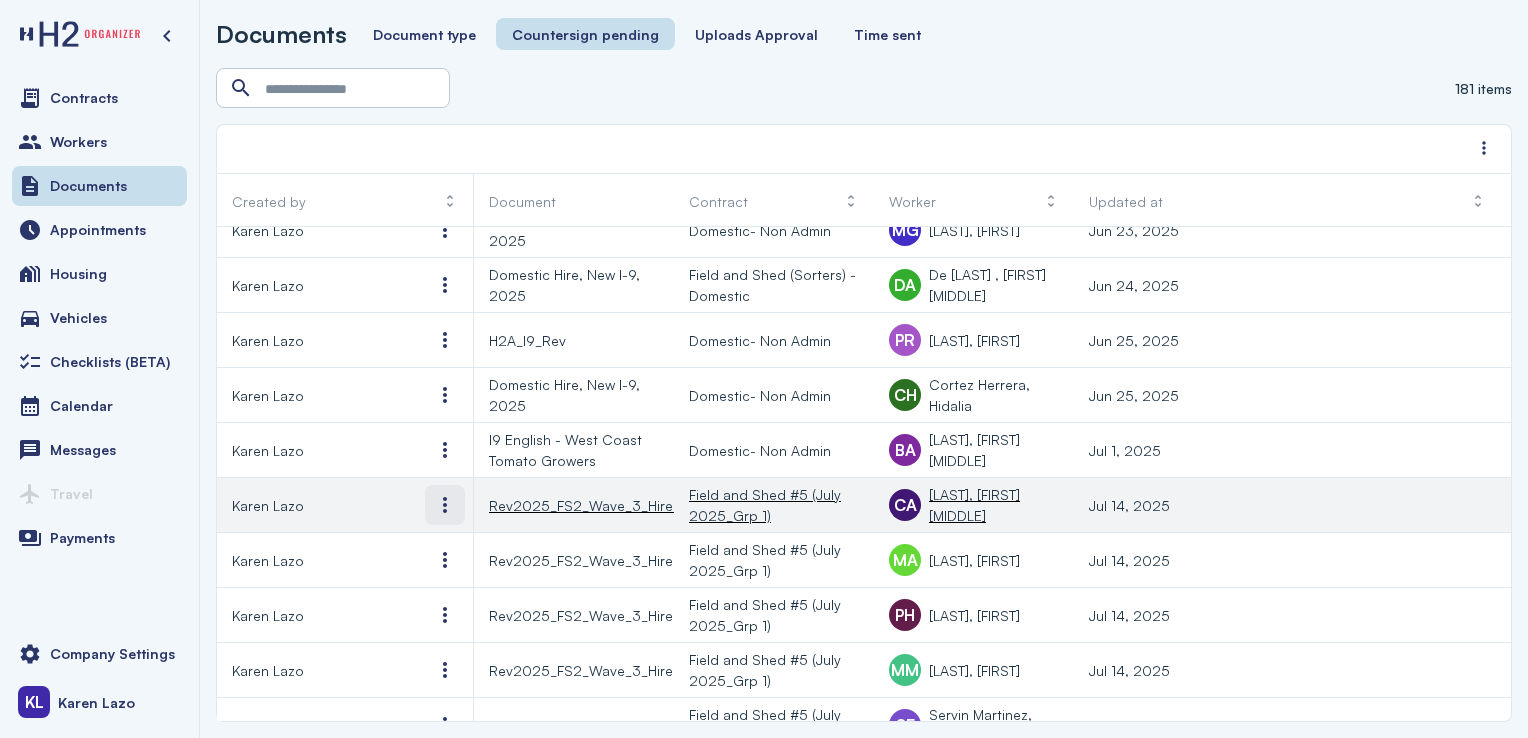 click at bounding box center (445, 505) 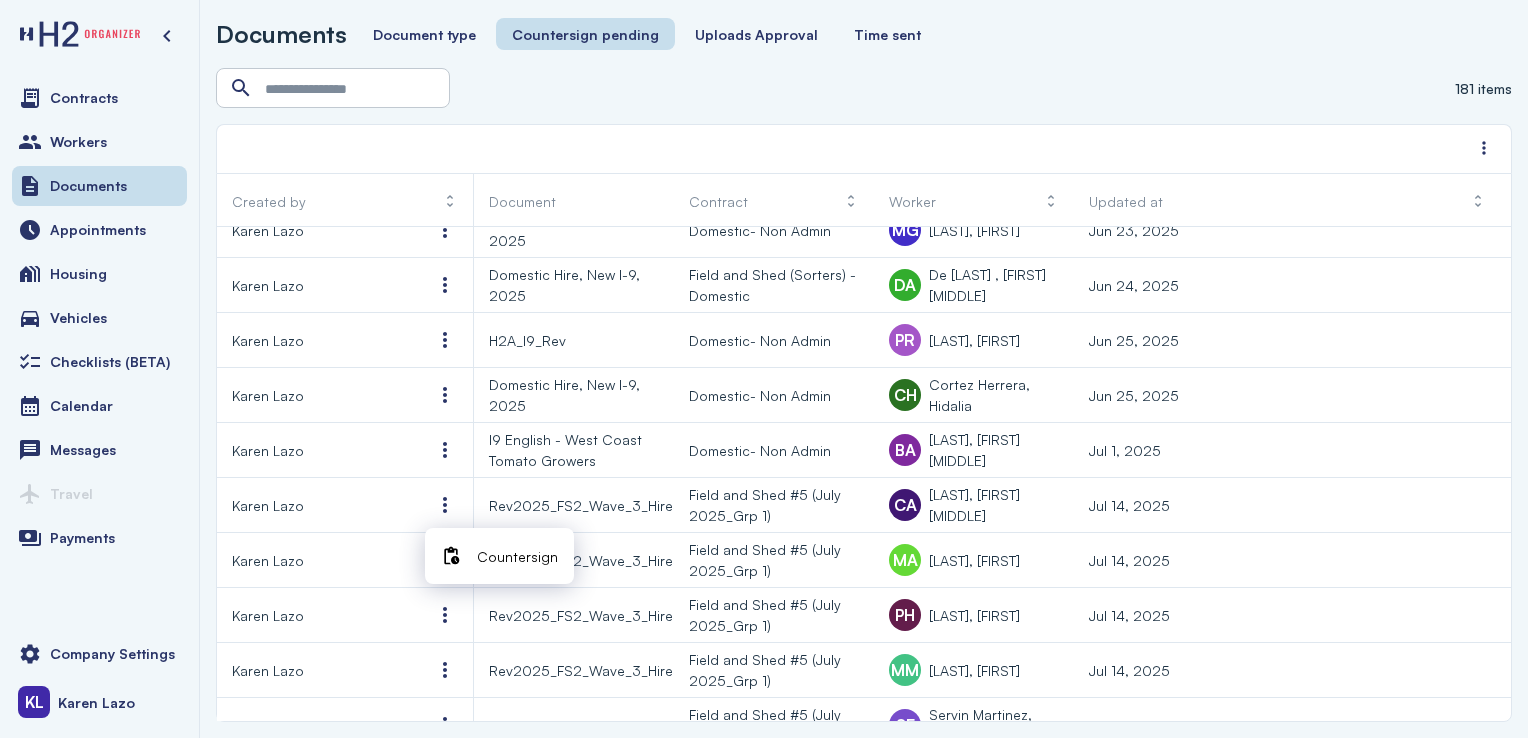 click on "Countersign" at bounding box center [517, 556] 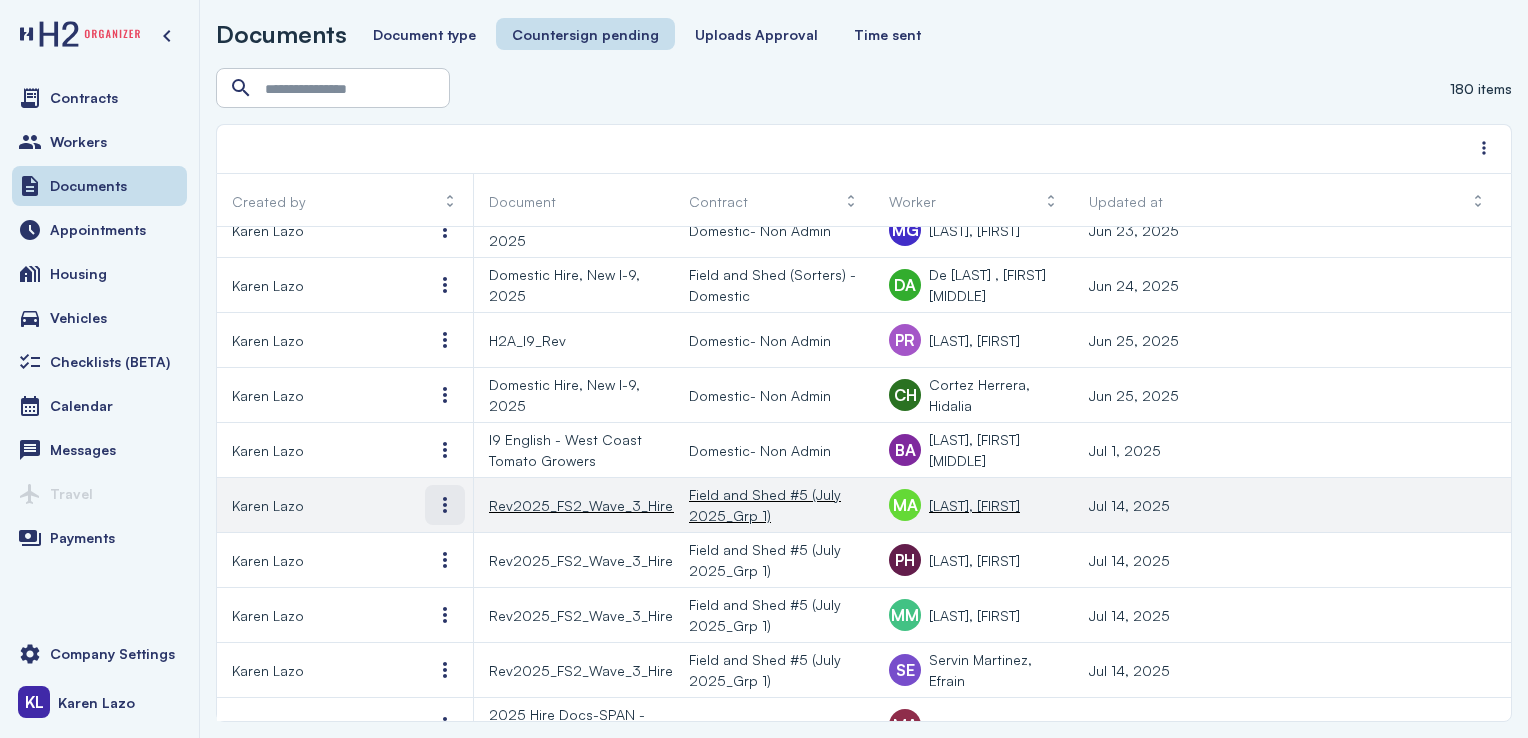 click at bounding box center (445, 505) 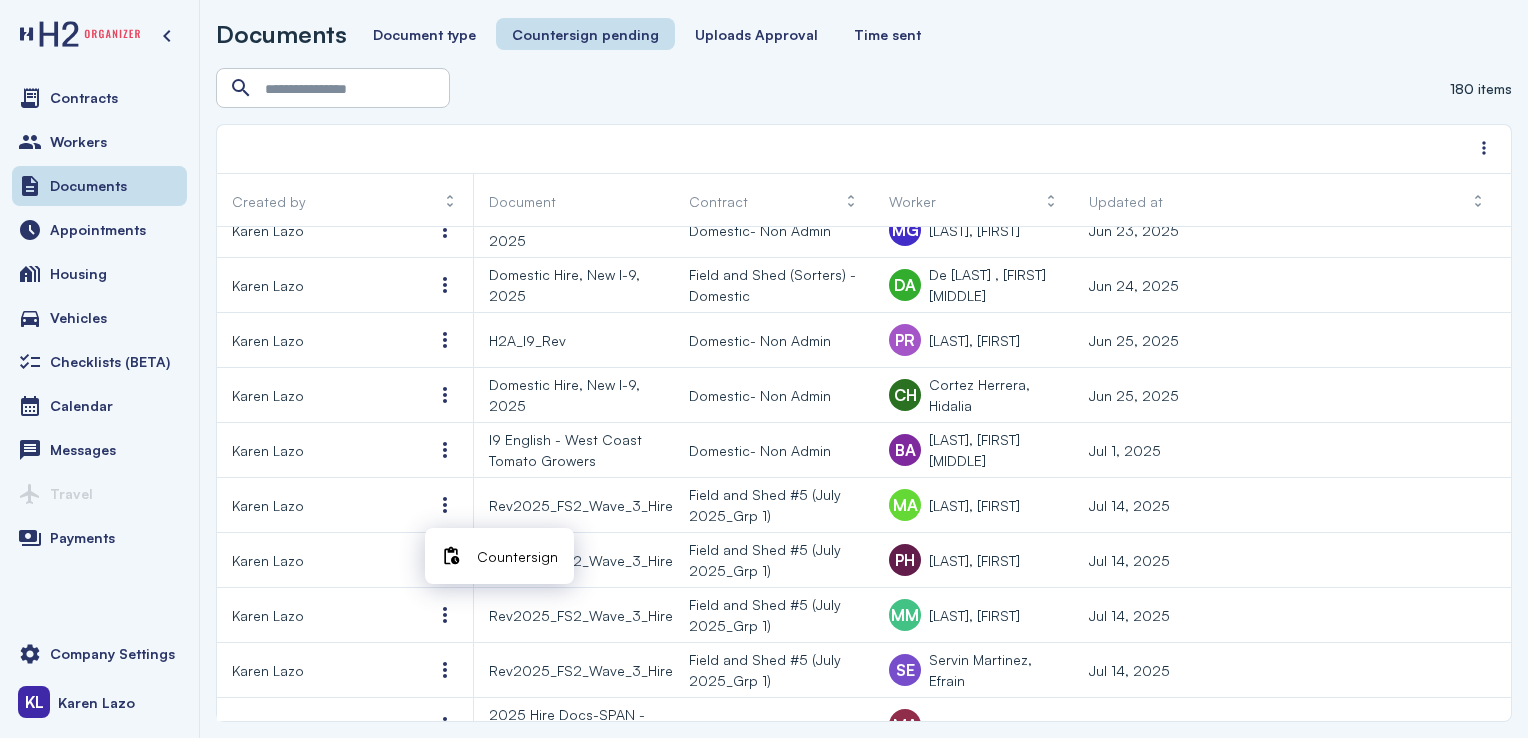 click on "Countersign" at bounding box center (517, 556) 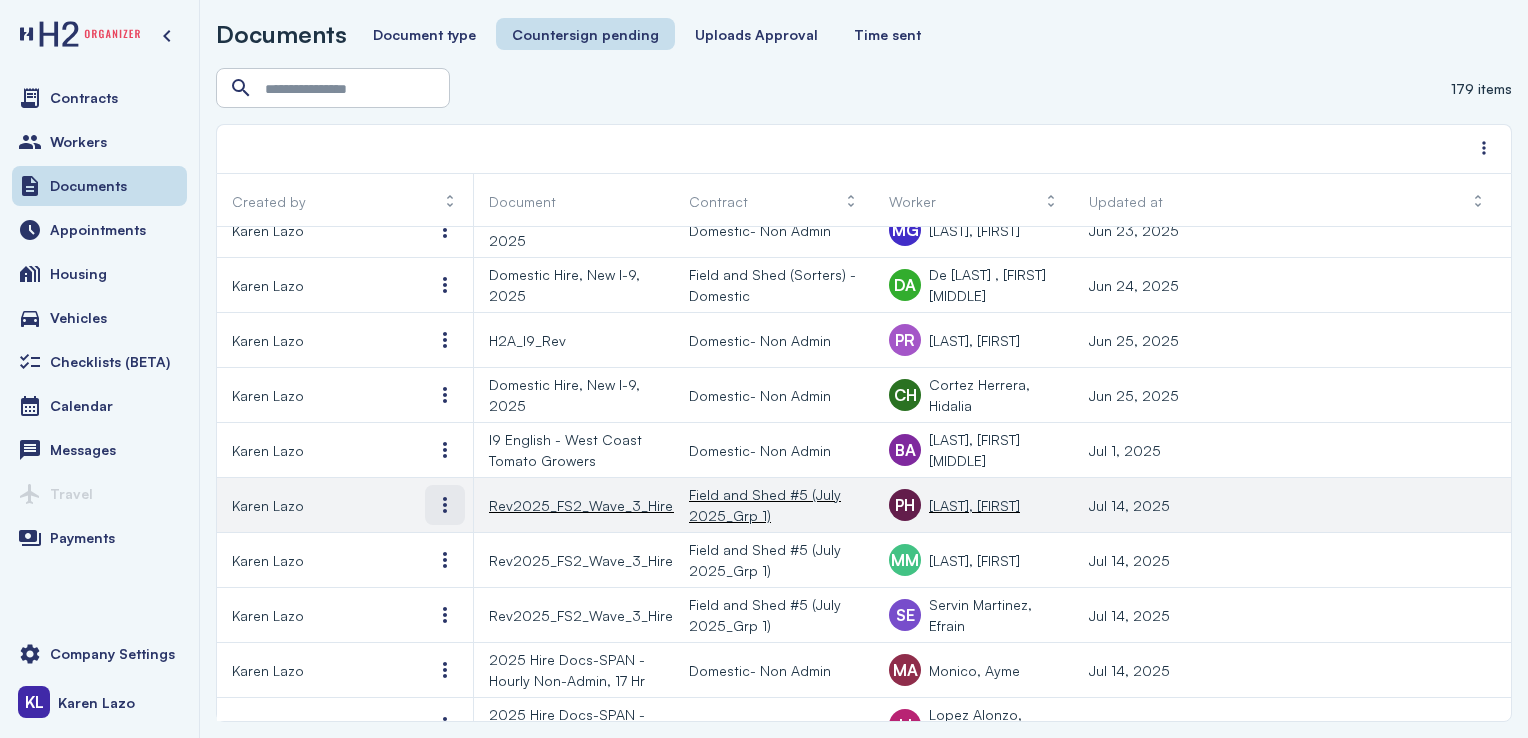 click at bounding box center [445, 505] 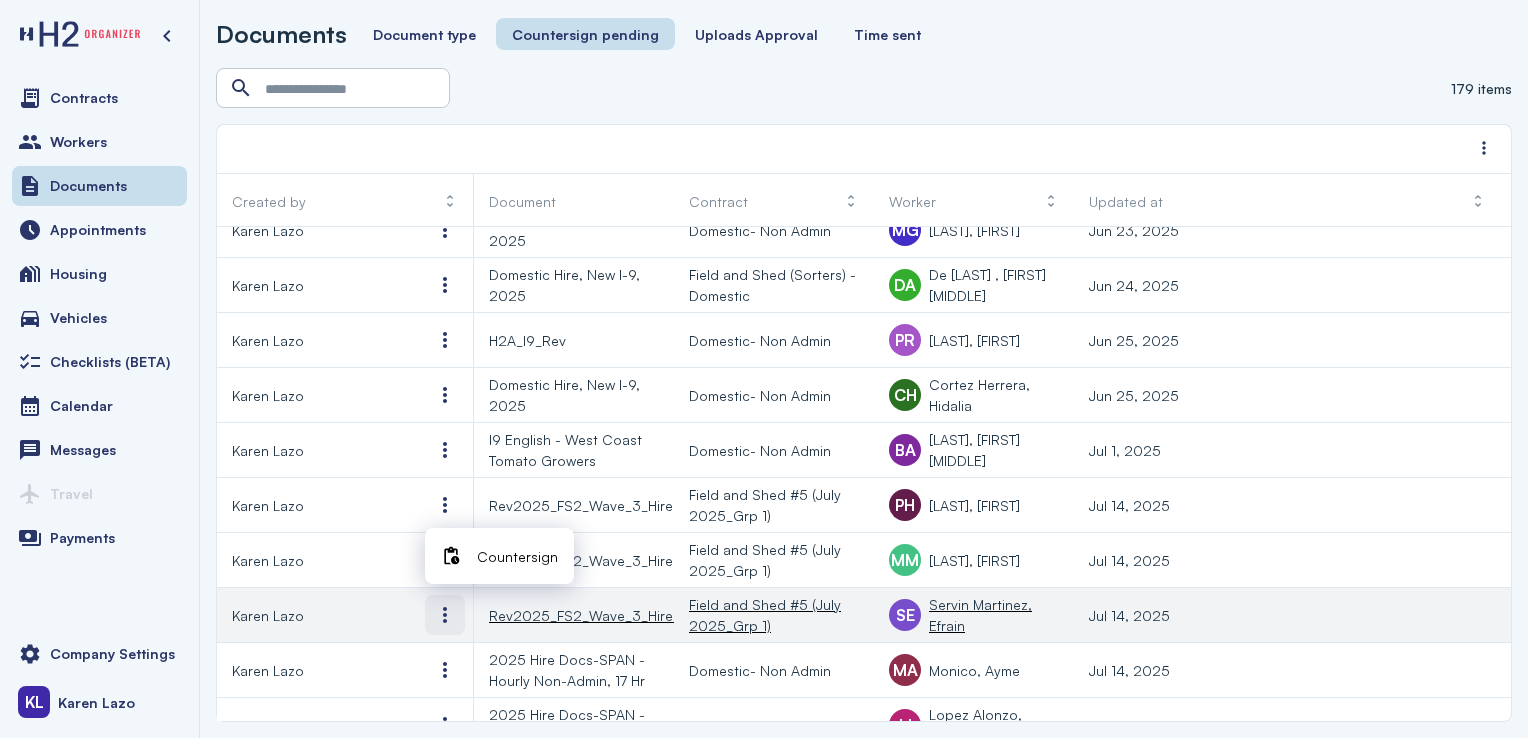 click at bounding box center (445, 615) 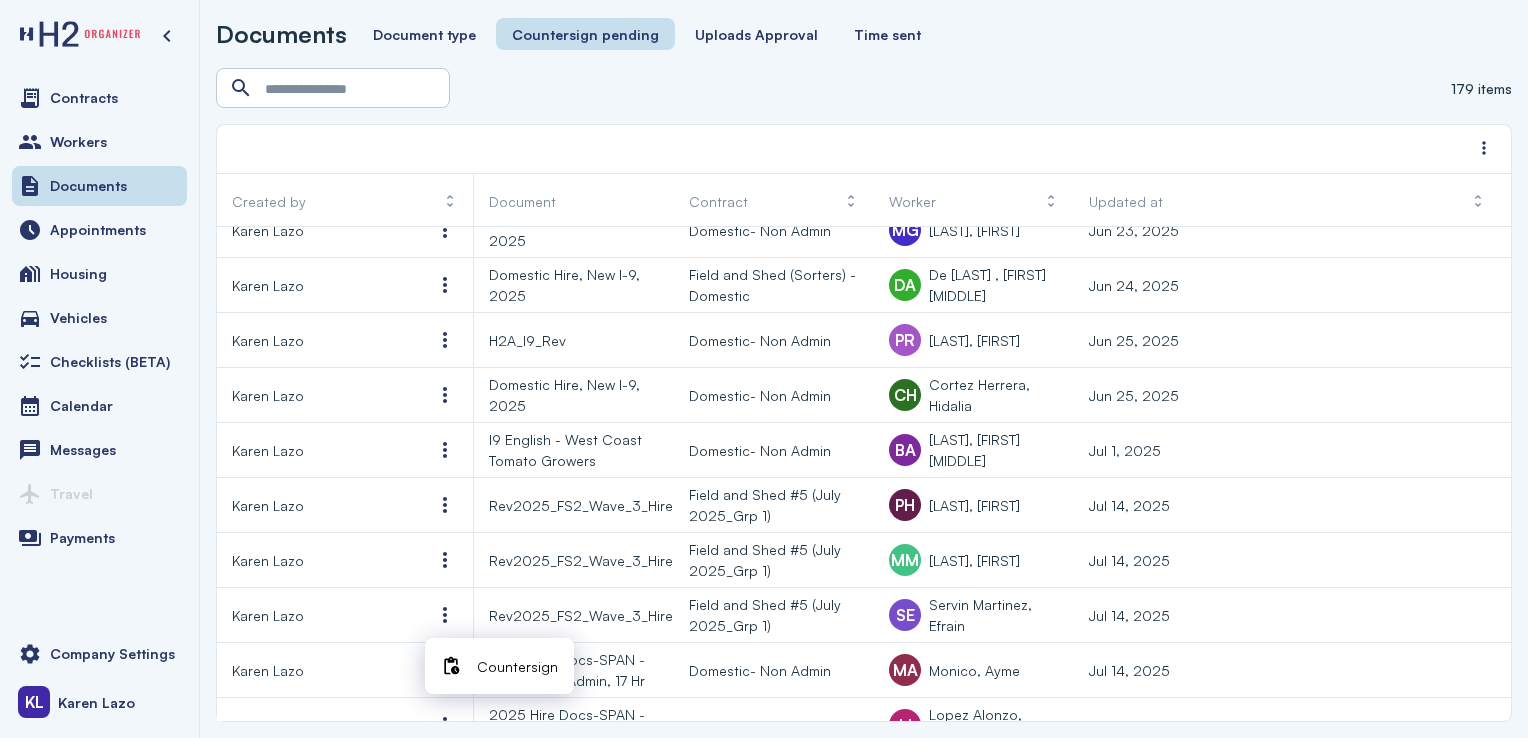 click on "Countersign" at bounding box center [517, 666] 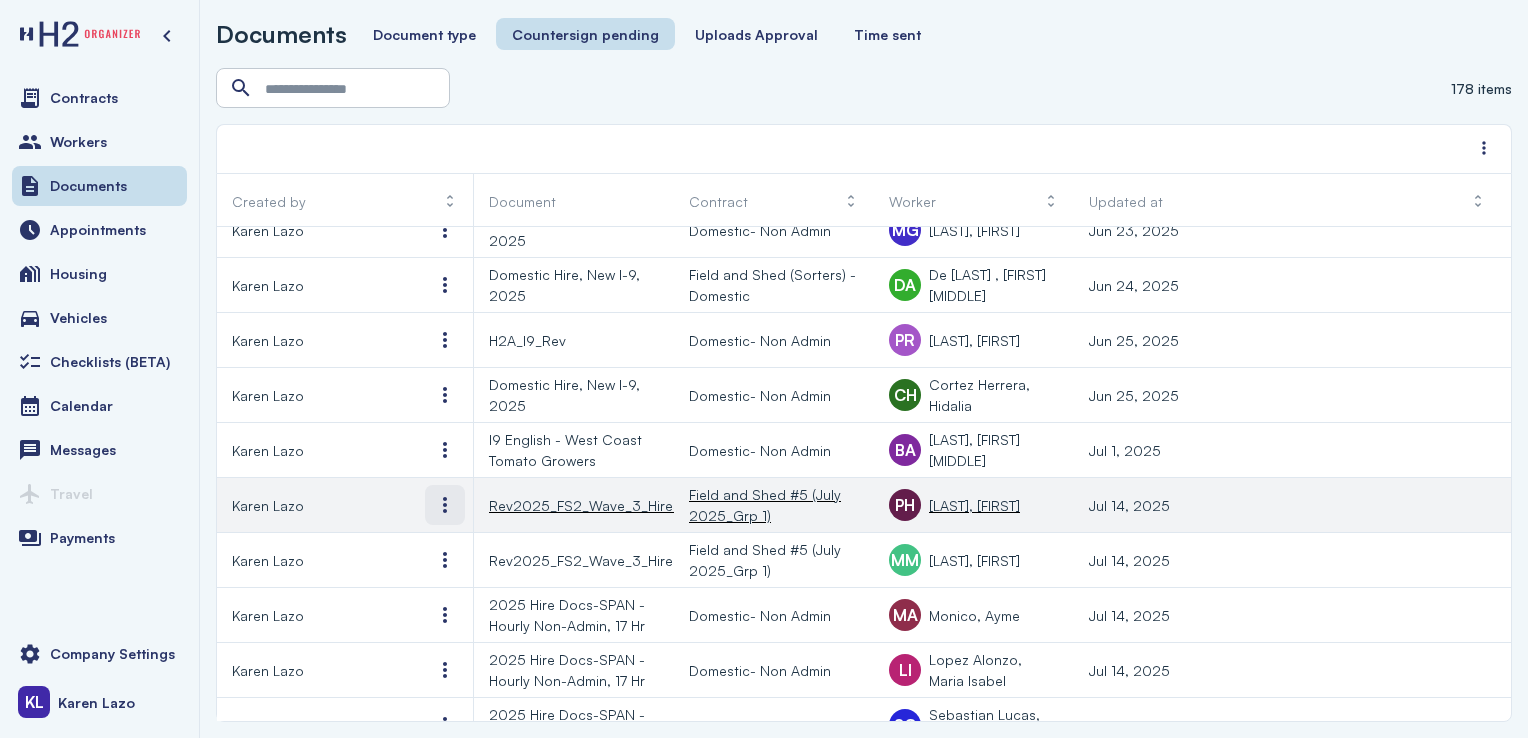 click at bounding box center [445, 505] 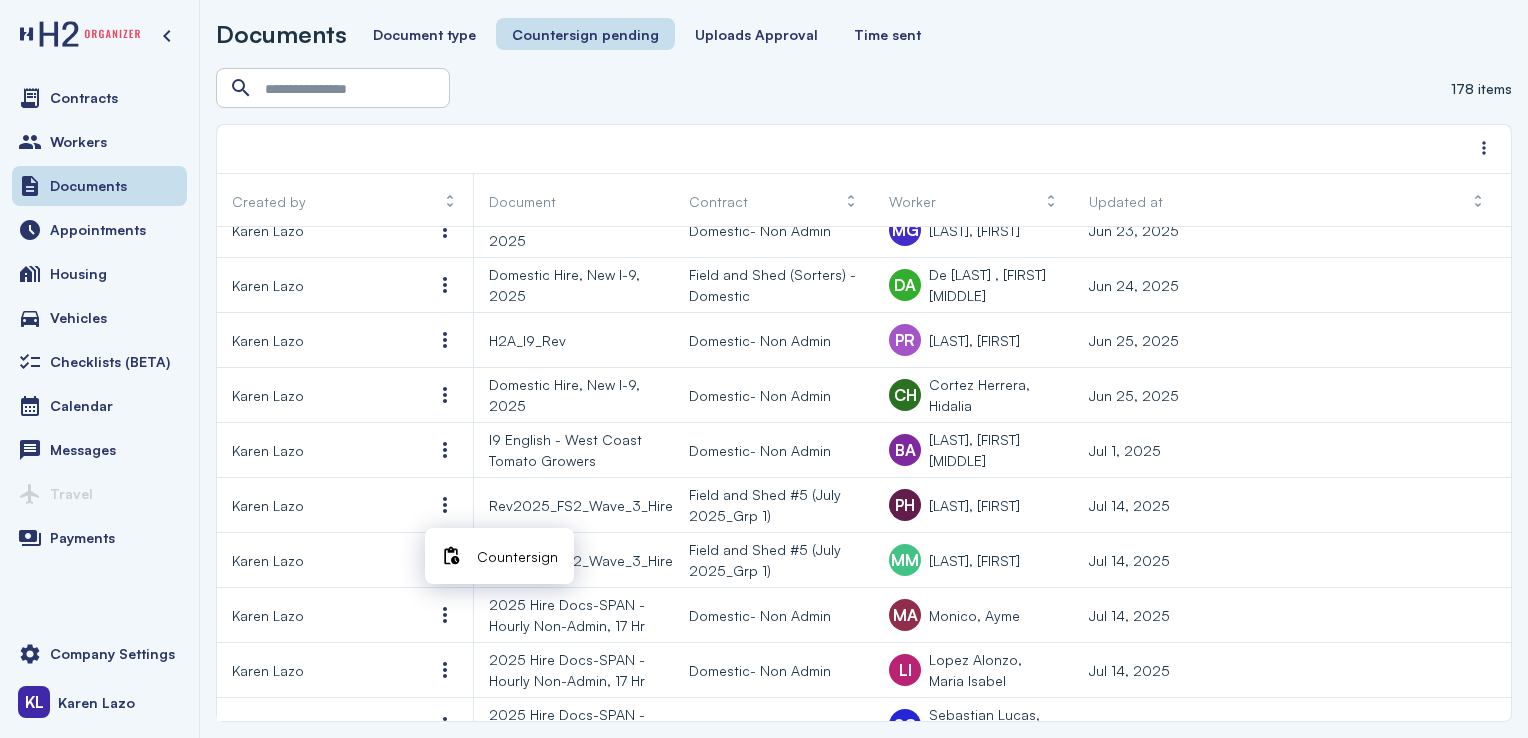 click on "Countersign" at bounding box center (517, 556) 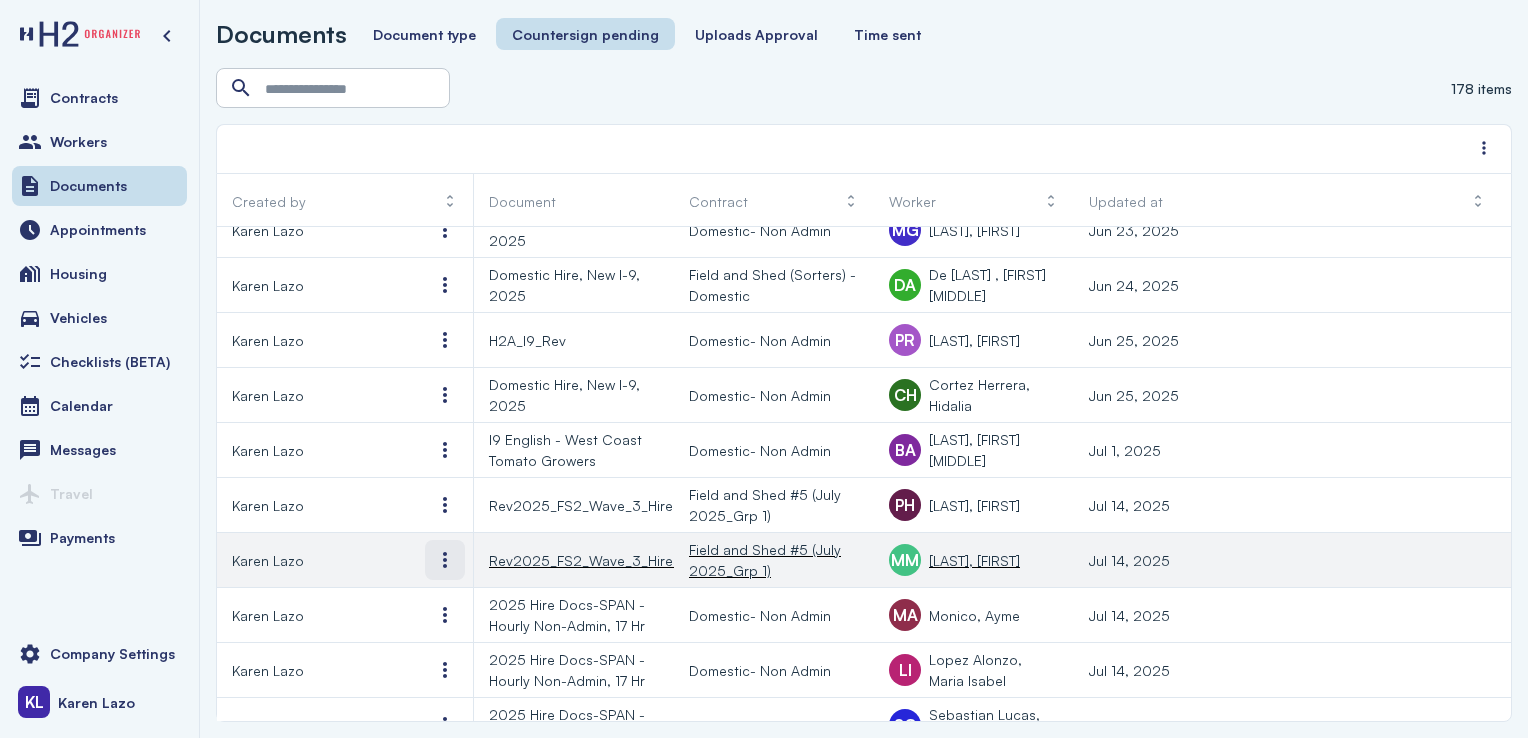 click at bounding box center (445, 560) 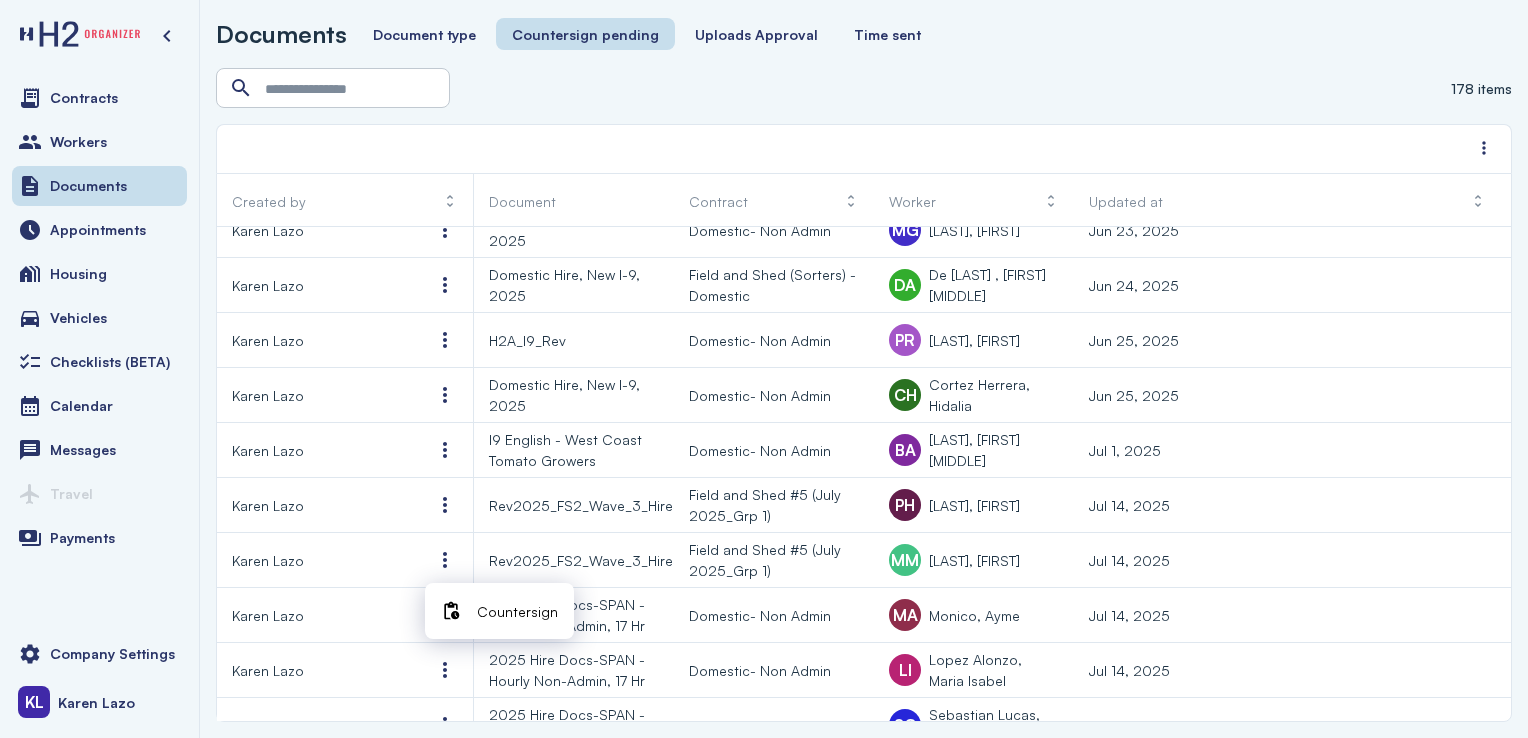 click on "Countersign" at bounding box center (517, 611) 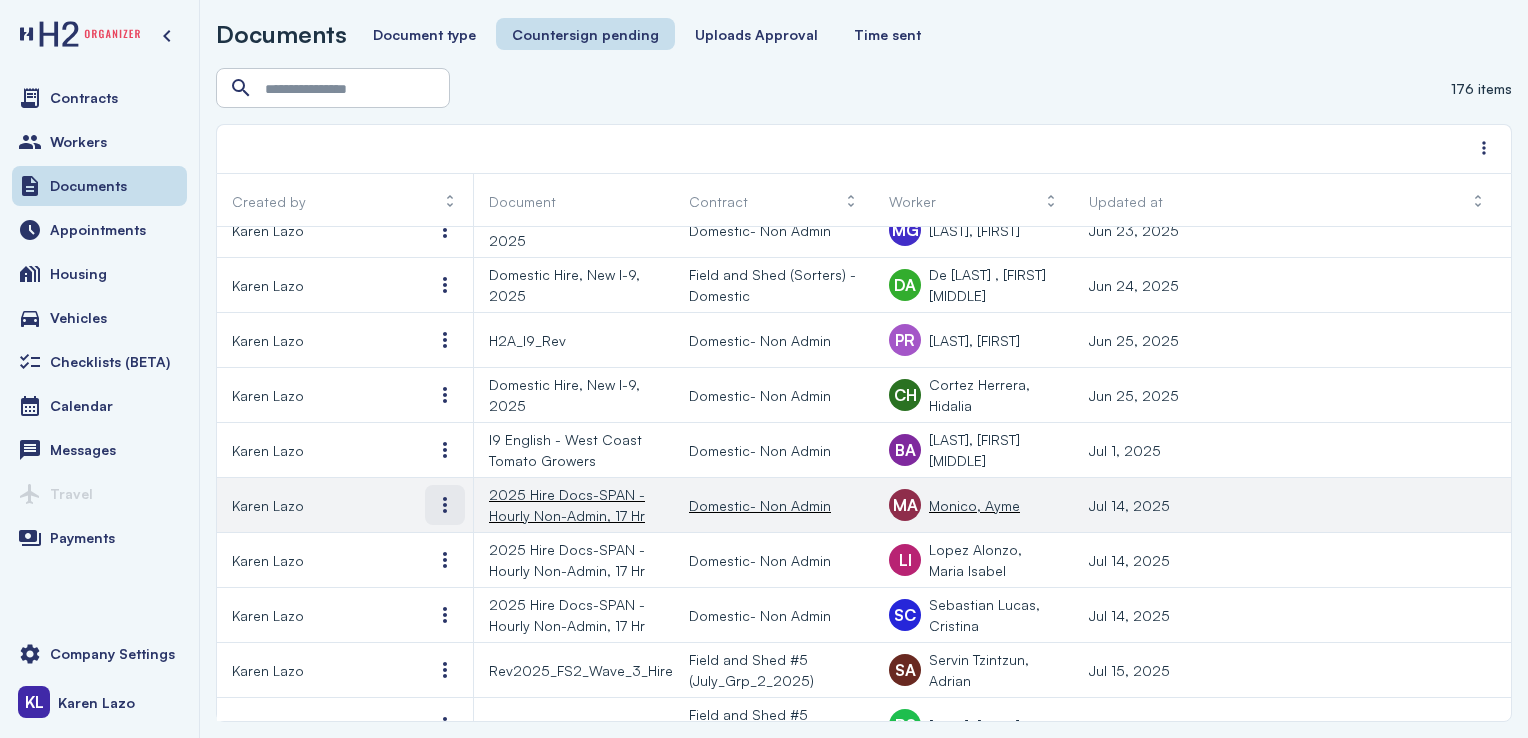 click at bounding box center [445, 505] 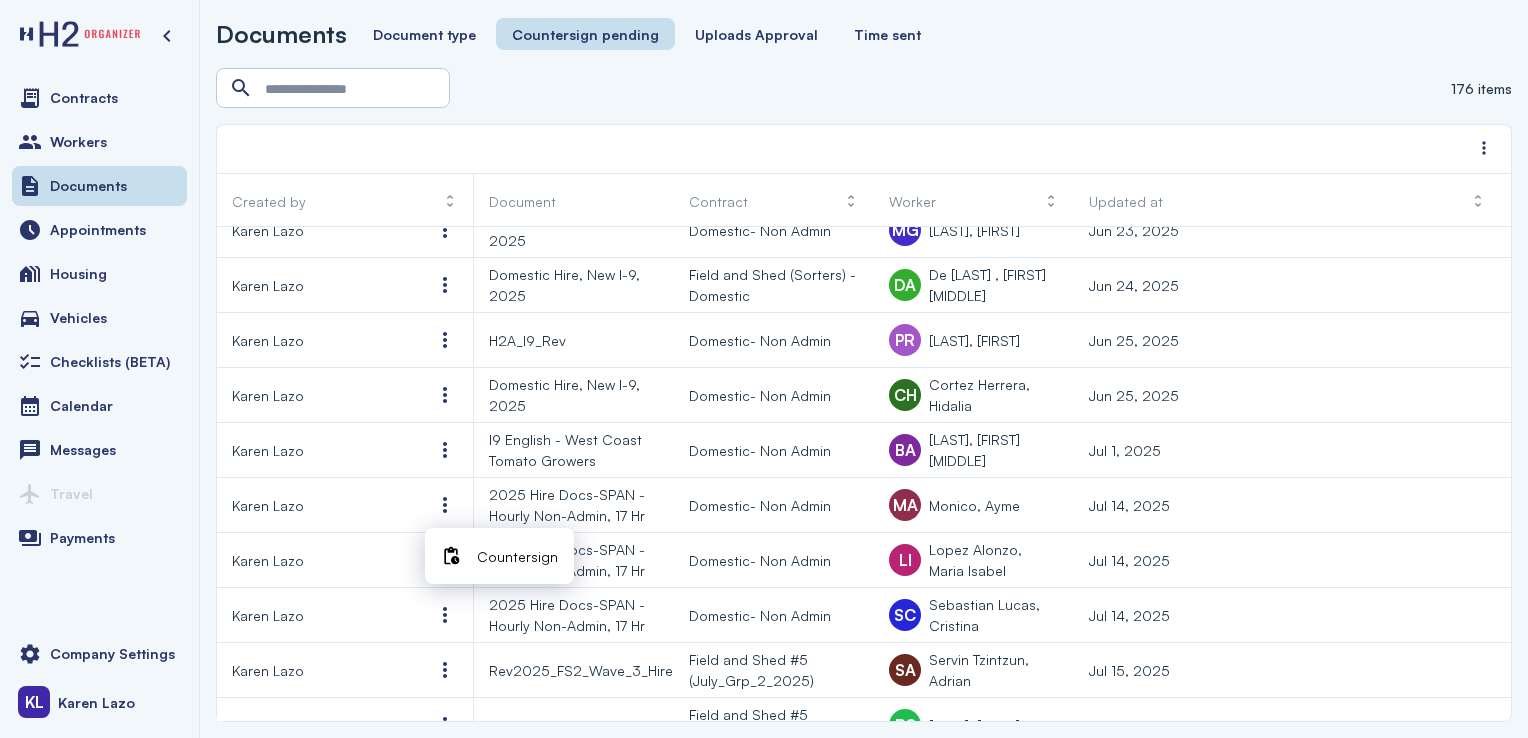 click at bounding box center [451, 556] 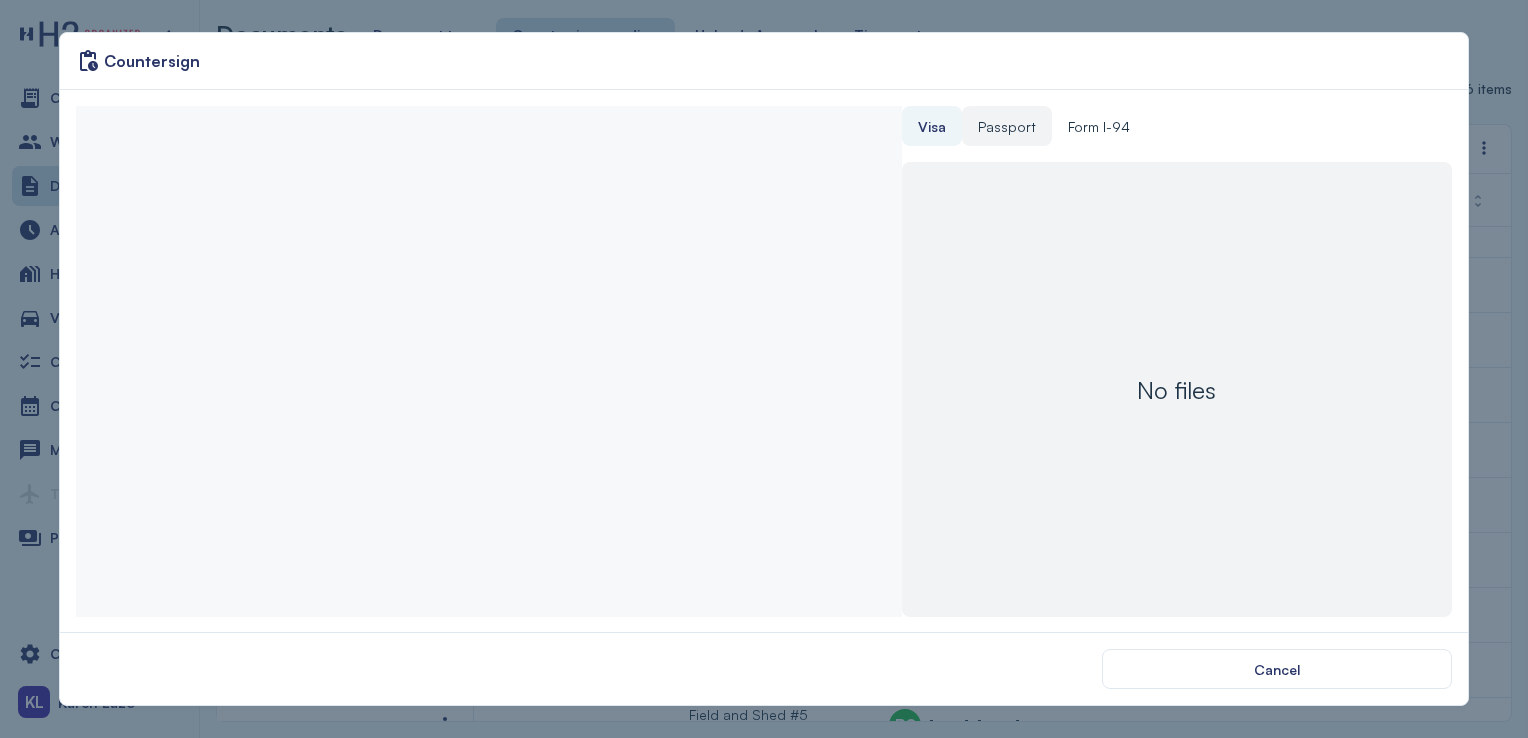 click on "Passport" at bounding box center [1007, 126] 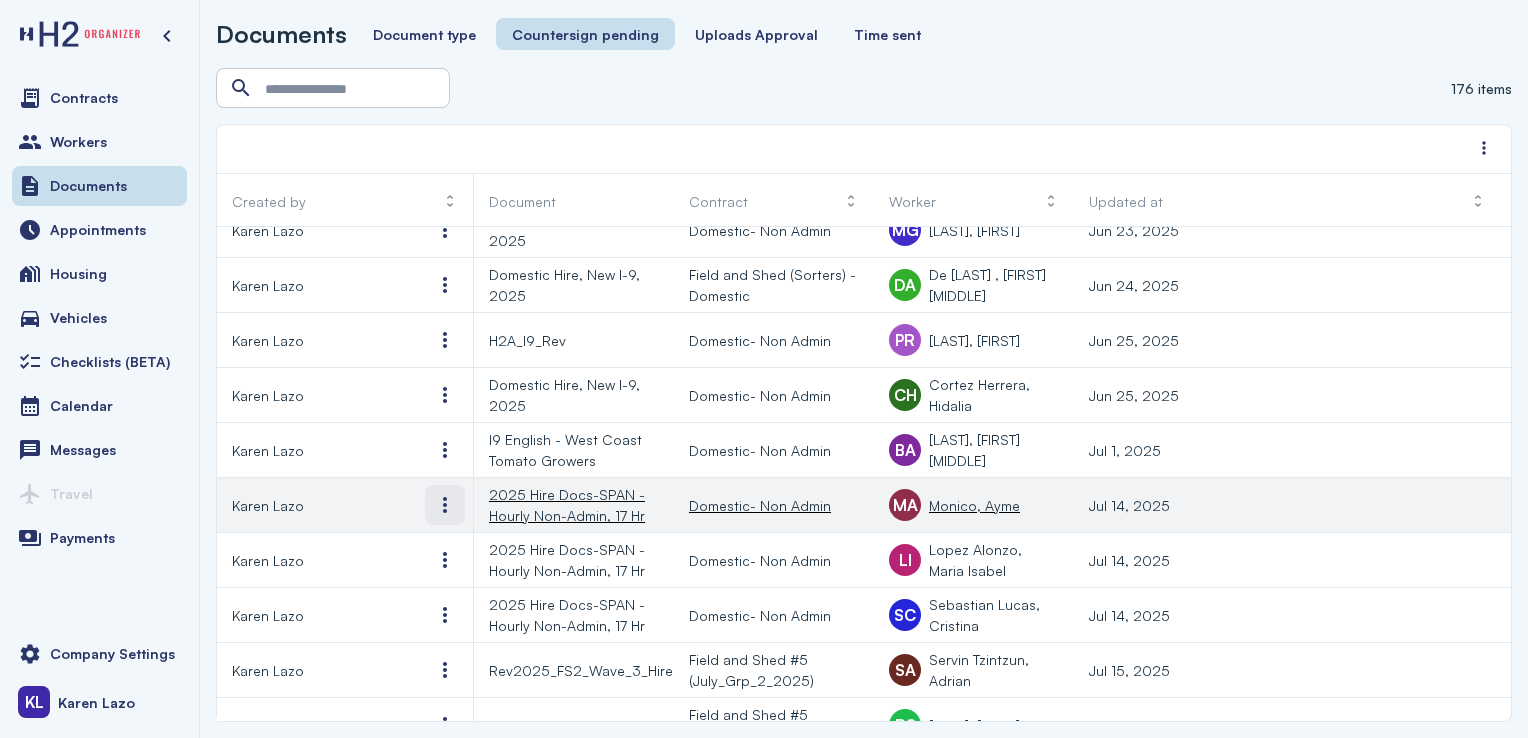click at bounding box center (445, 505) 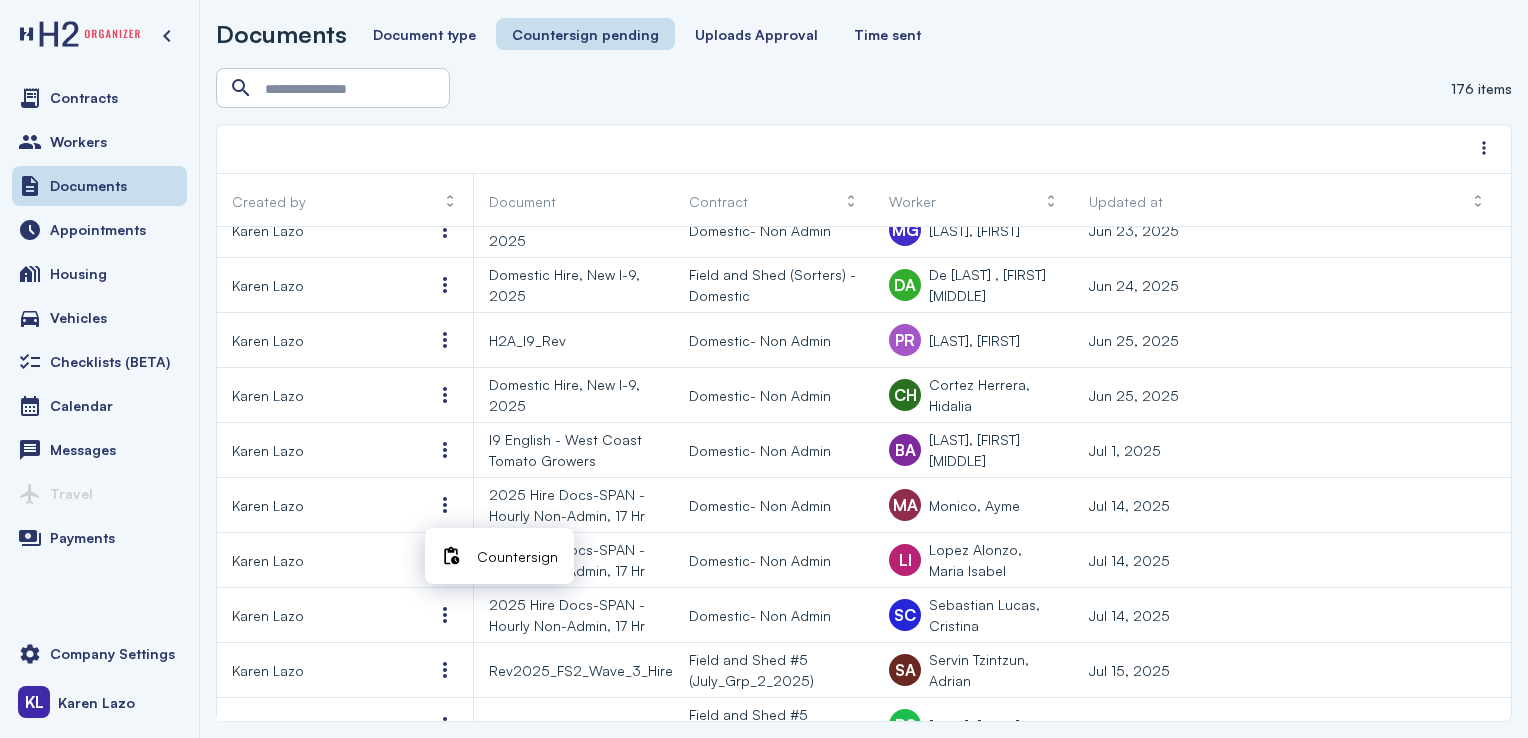 click at bounding box center [451, 556] 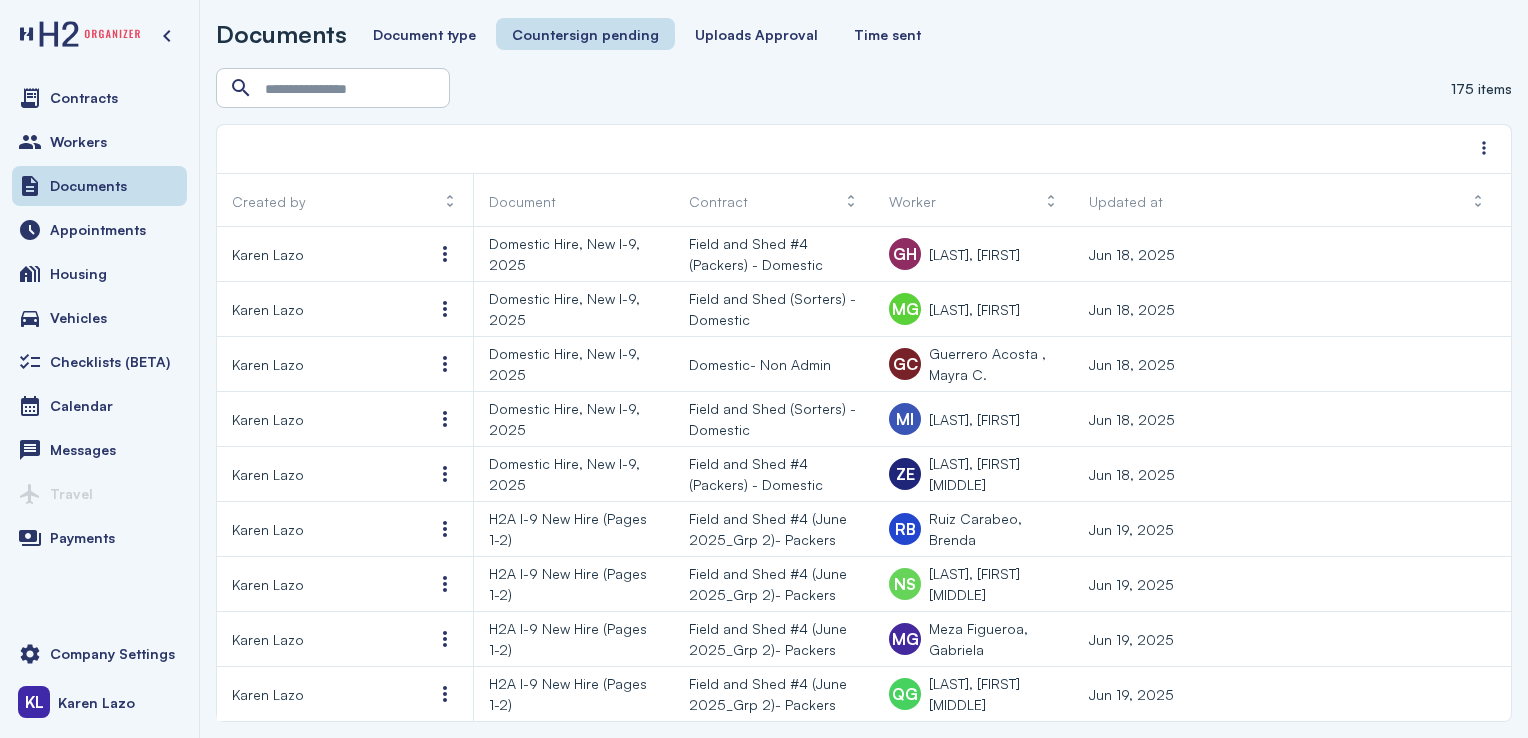 scroll, scrollTop: 0, scrollLeft: 0, axis: both 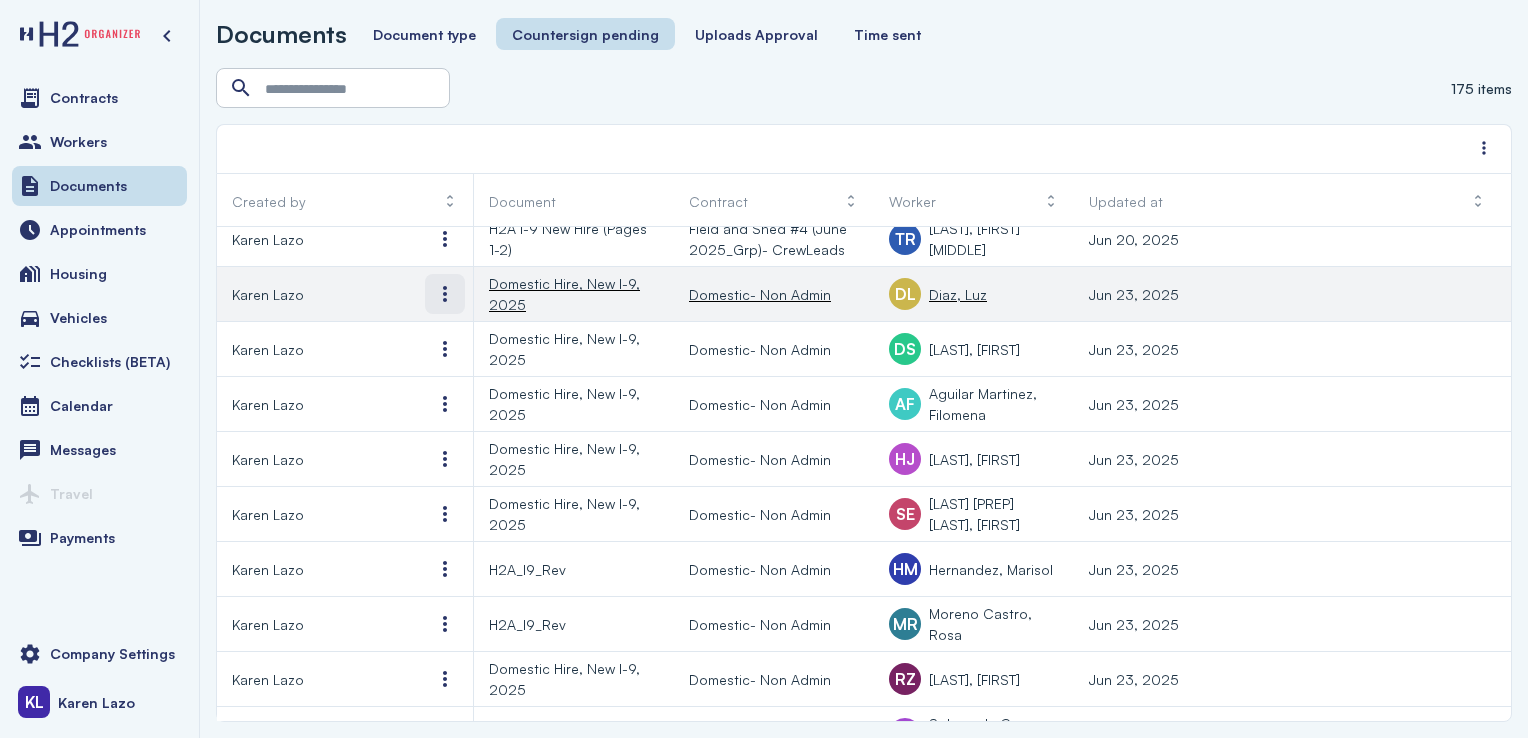 click at bounding box center (445, 294) 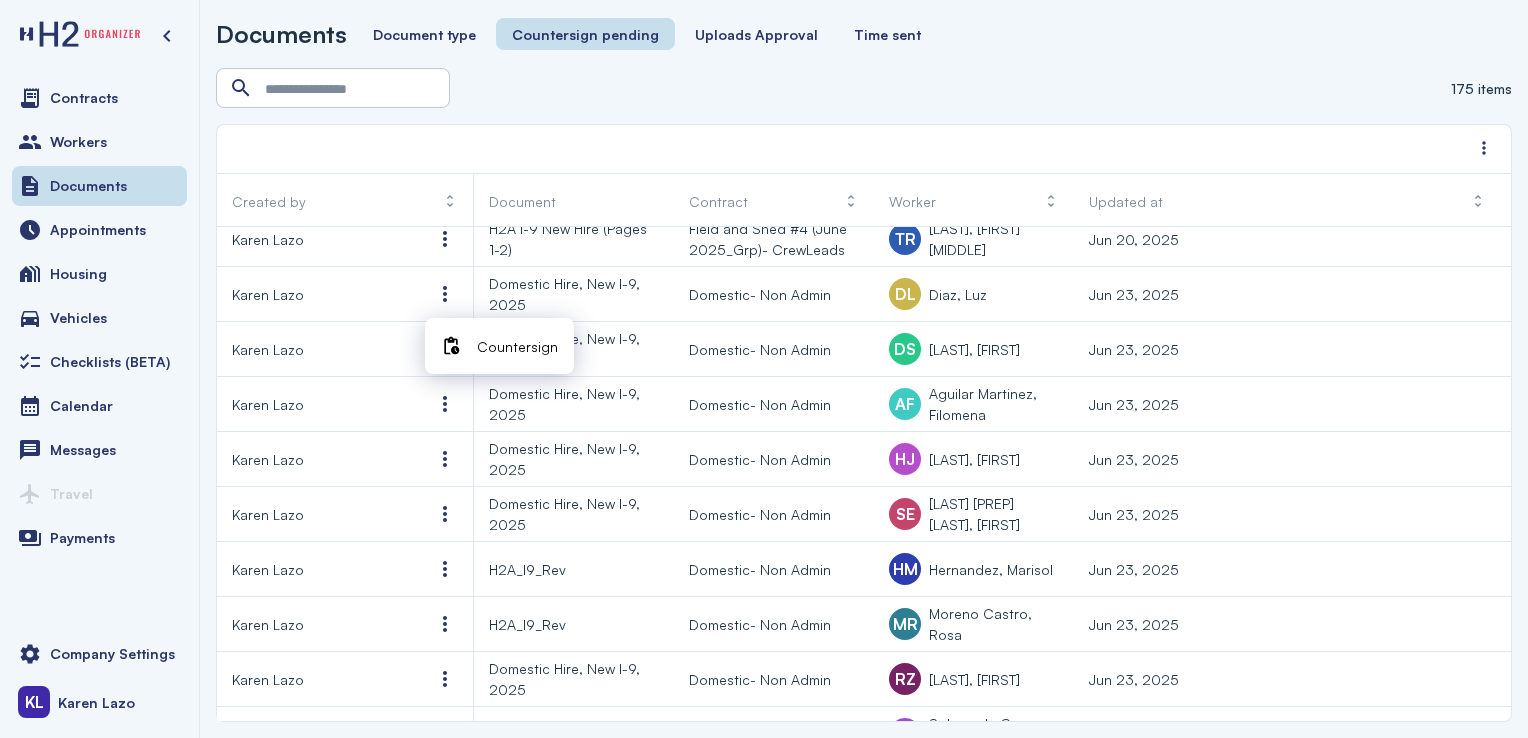 click on "Countersign" at bounding box center (517, 346) 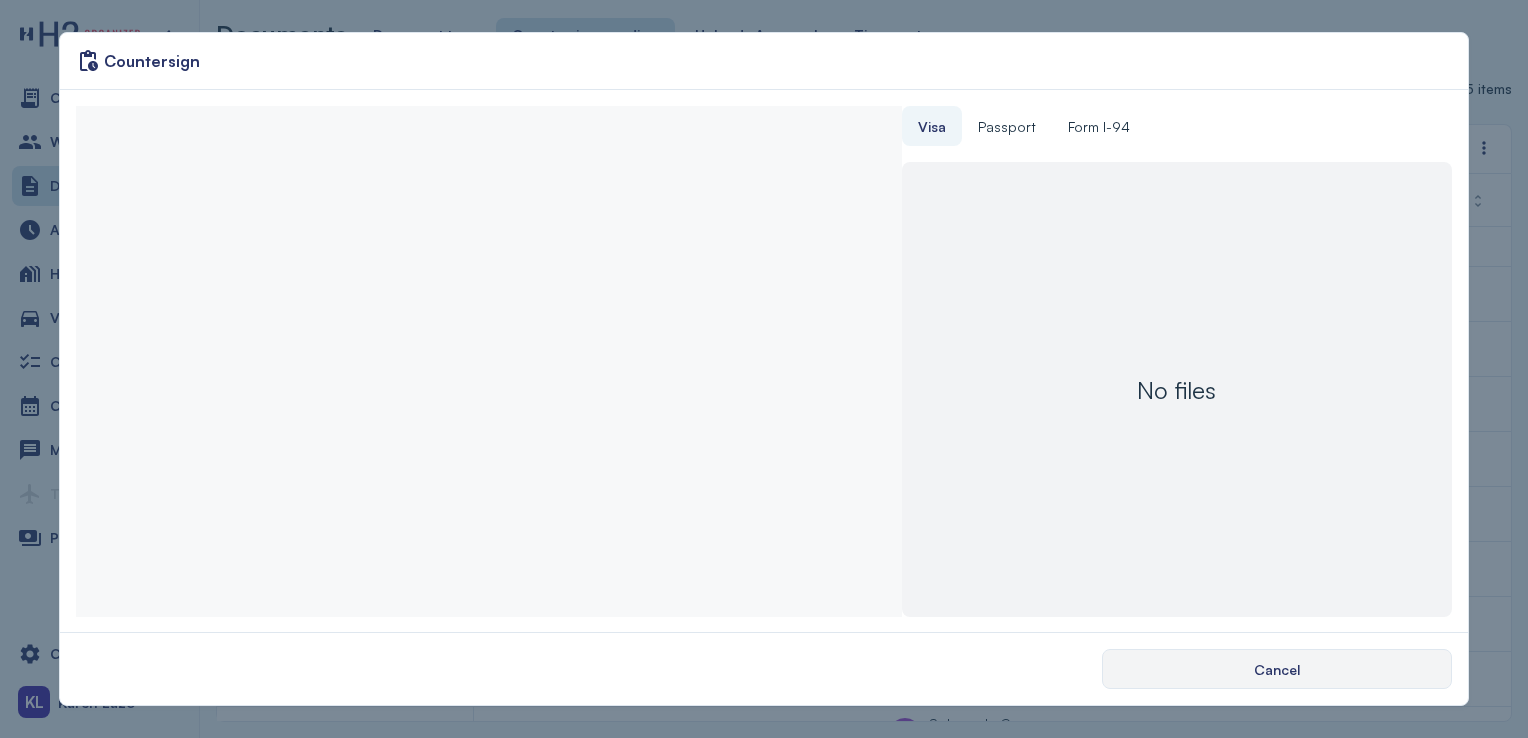 click on "Cancel" at bounding box center [1277, 669] 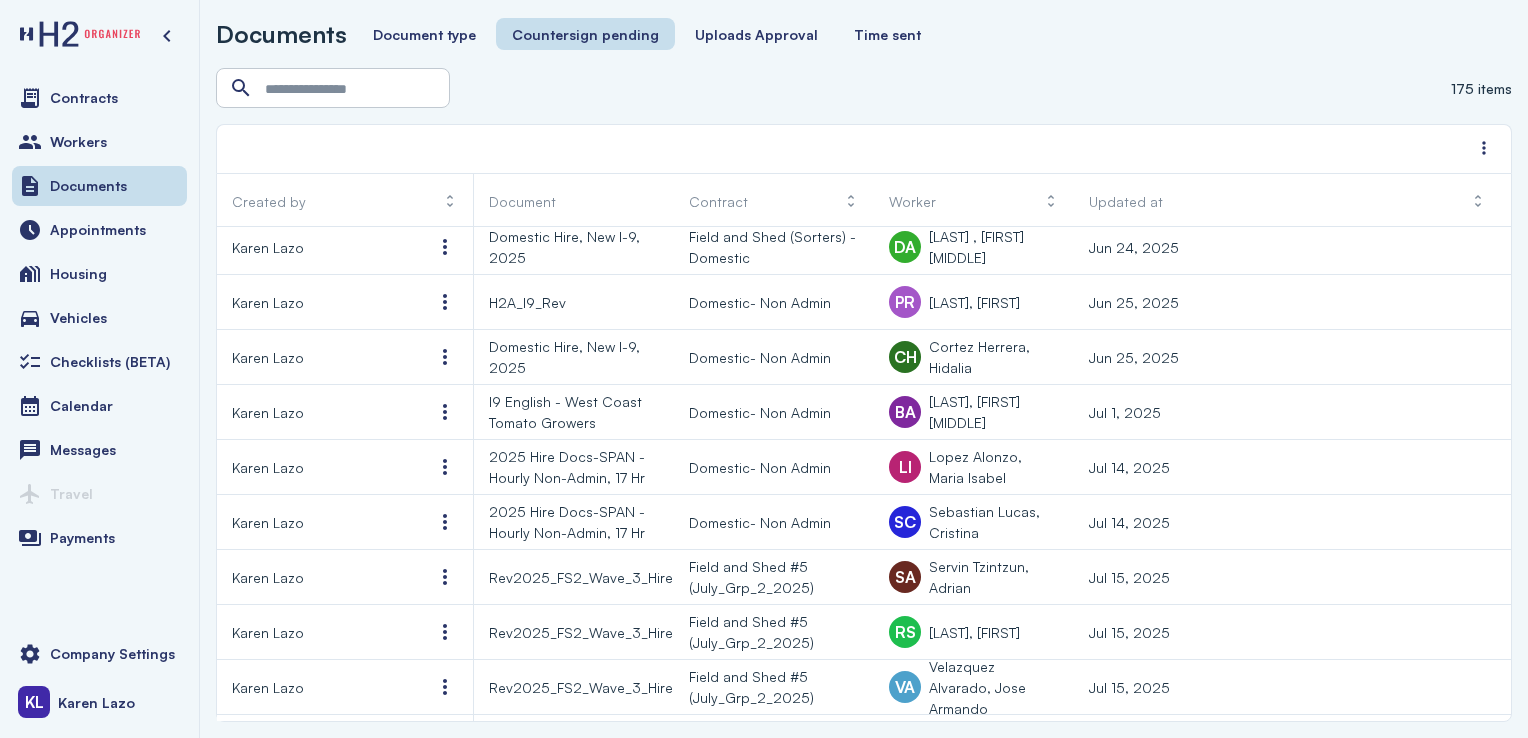 scroll, scrollTop: 2680, scrollLeft: 0, axis: vertical 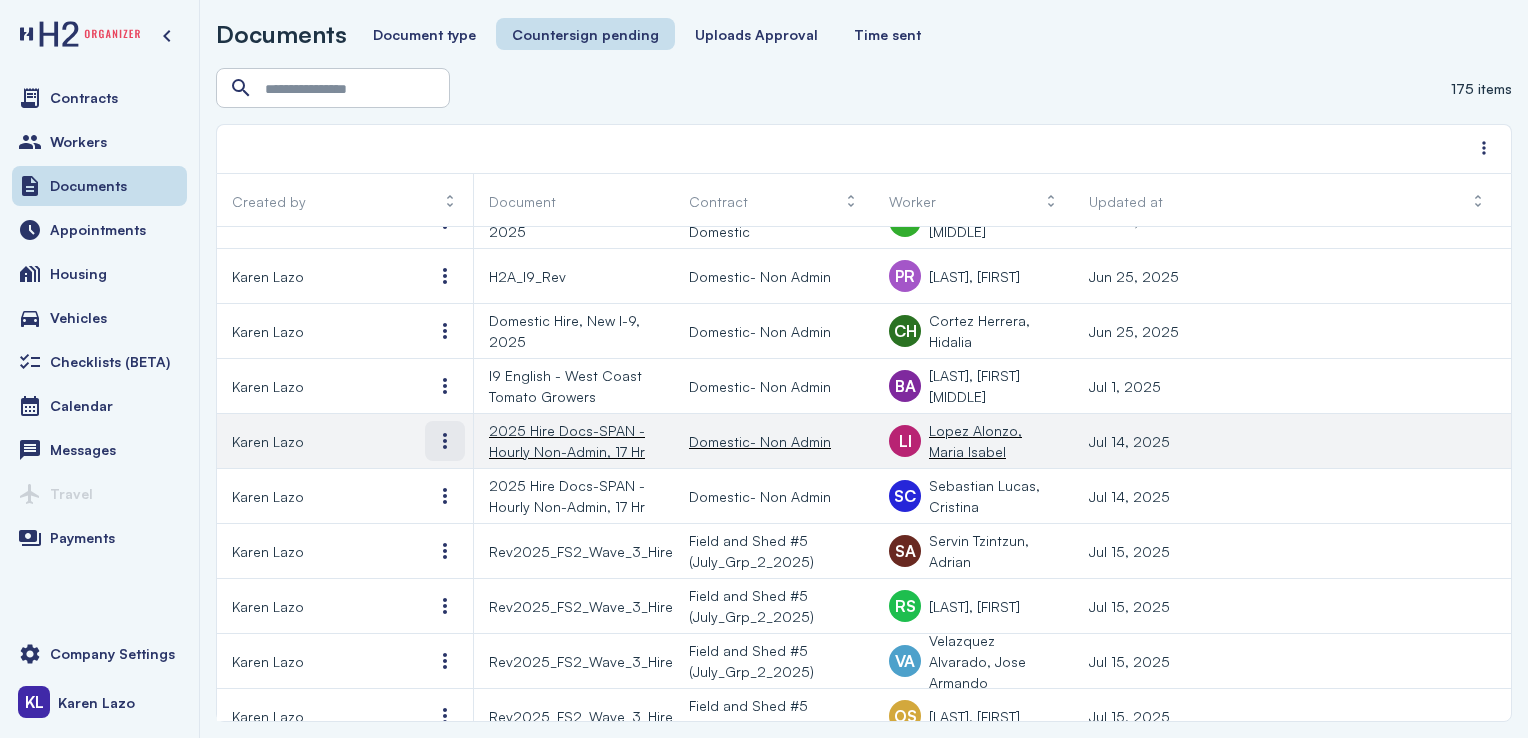 click at bounding box center (445, 441) 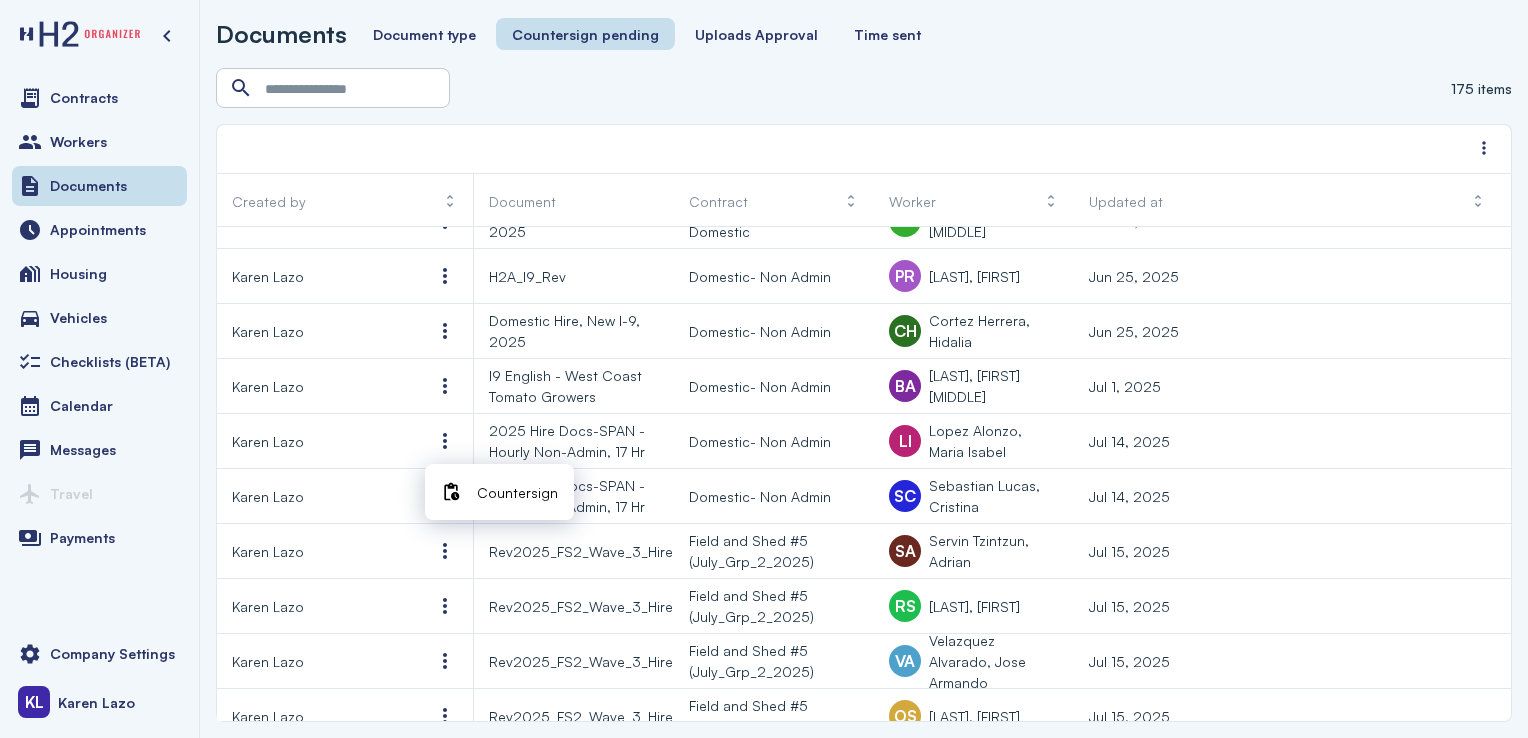 click at bounding box center (451, 492) 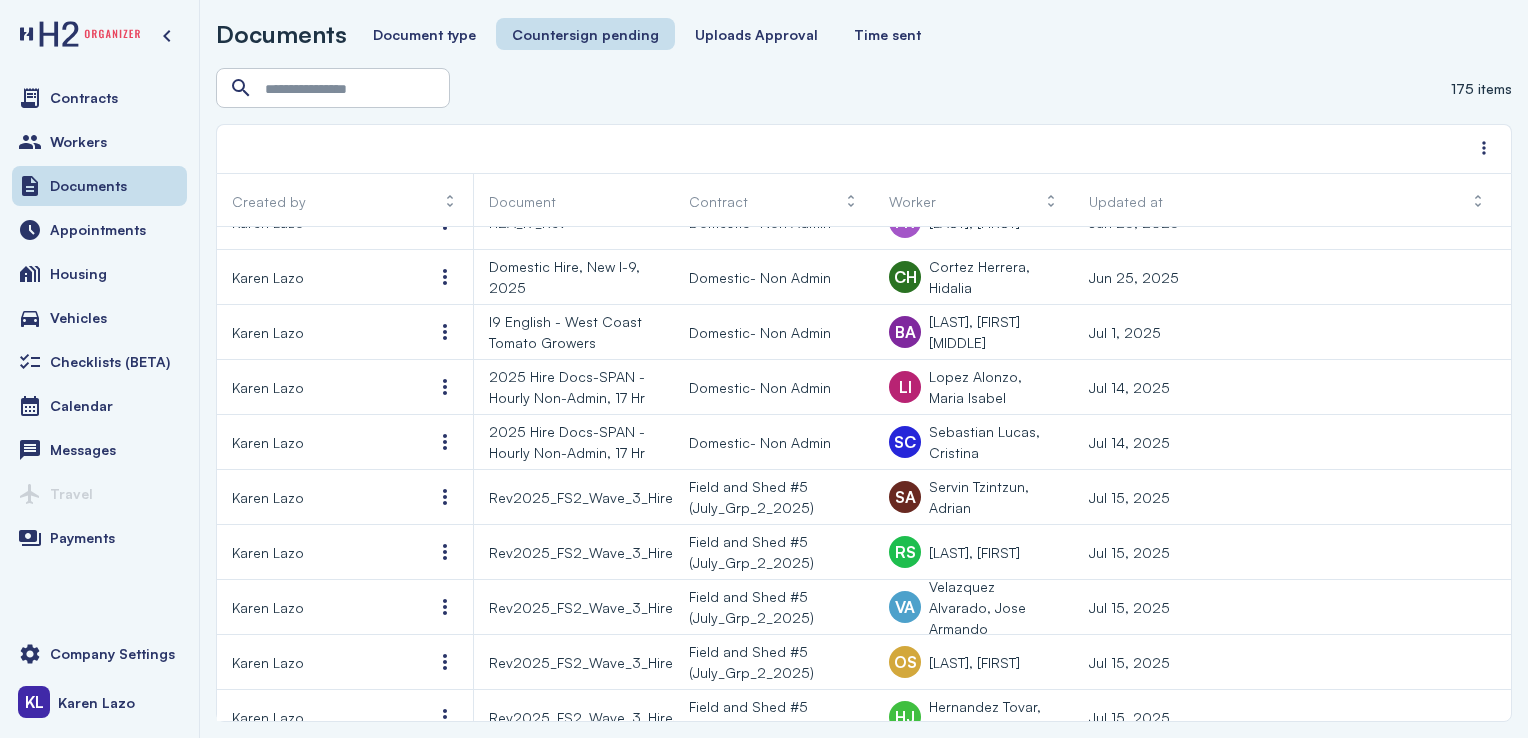 scroll, scrollTop: 2731, scrollLeft: 0, axis: vertical 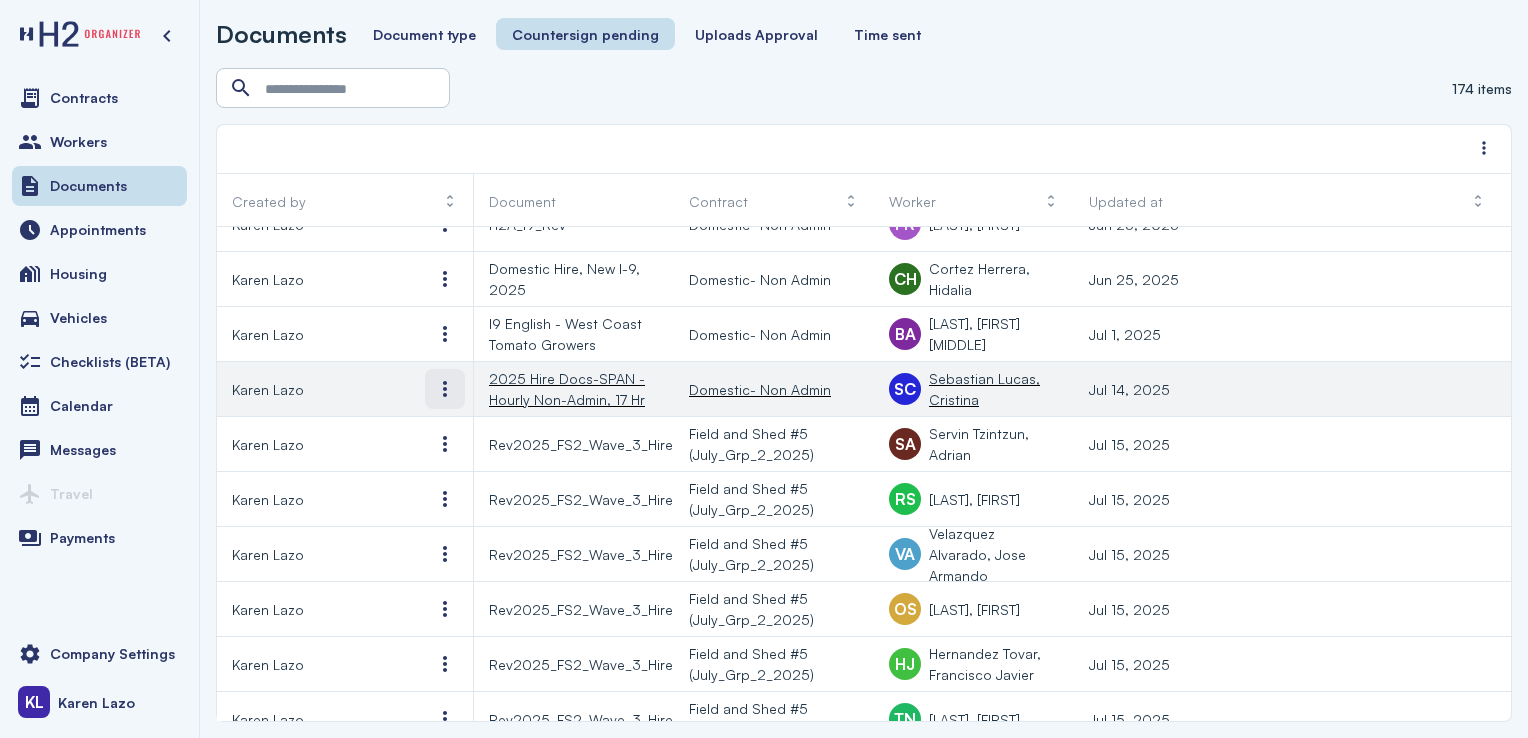 click at bounding box center [445, 389] 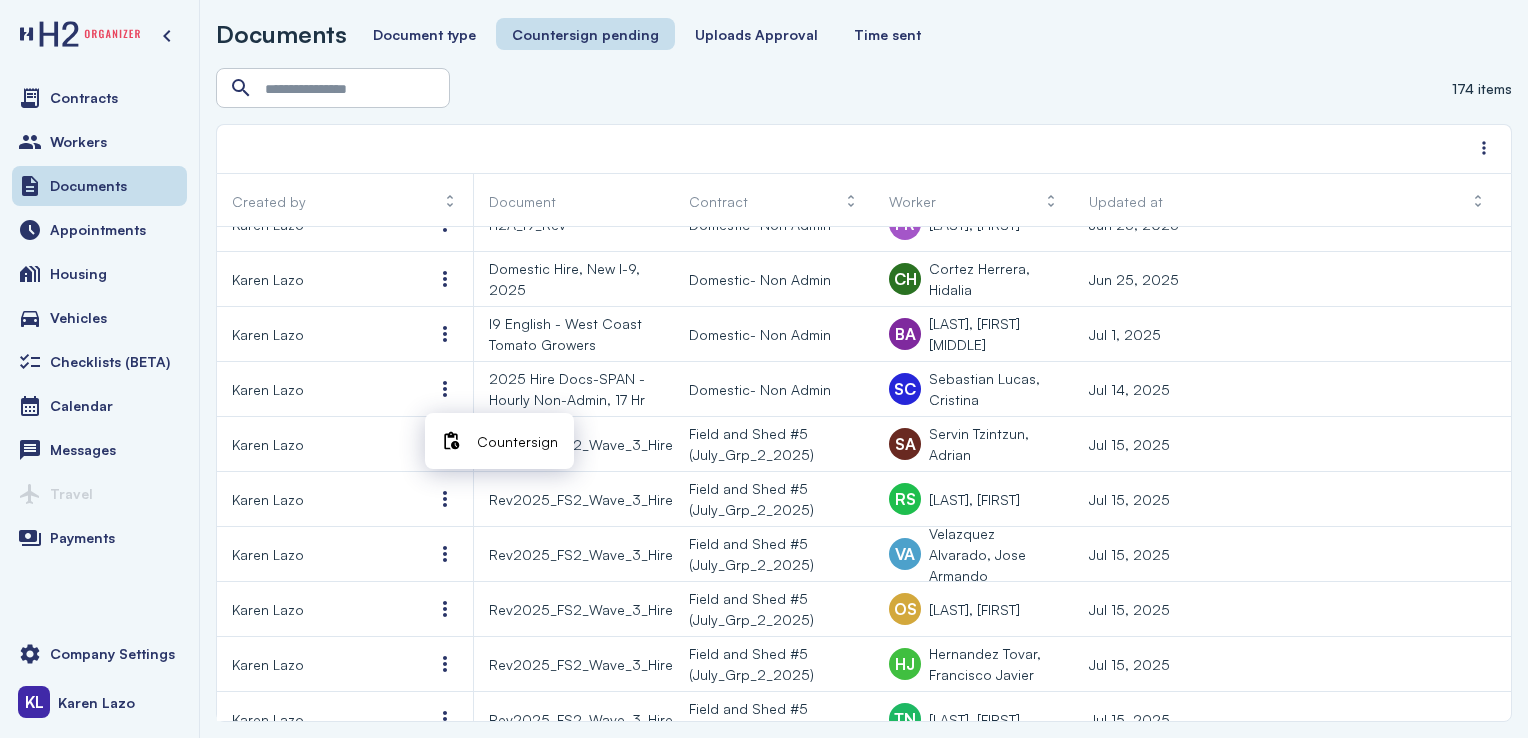 click on "Countersign" at bounding box center [517, 441] 